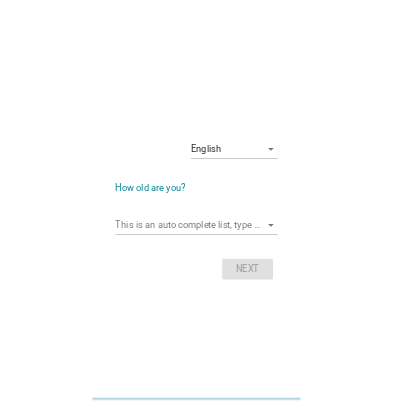 scroll, scrollTop: 0, scrollLeft: 0, axis: both 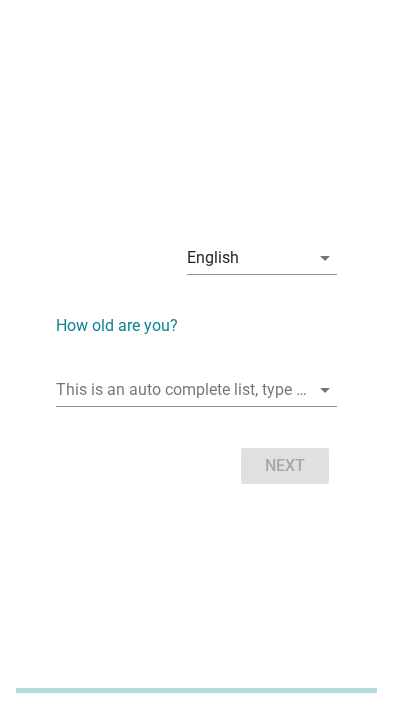 click at bounding box center (182, 390) 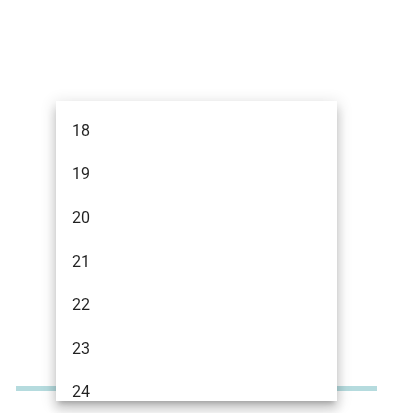 click on "English arrow_drop_down How old are you? This is an auto complete list, type anything arrow_drop_down Pick your answer Next" at bounding box center (196, 214) 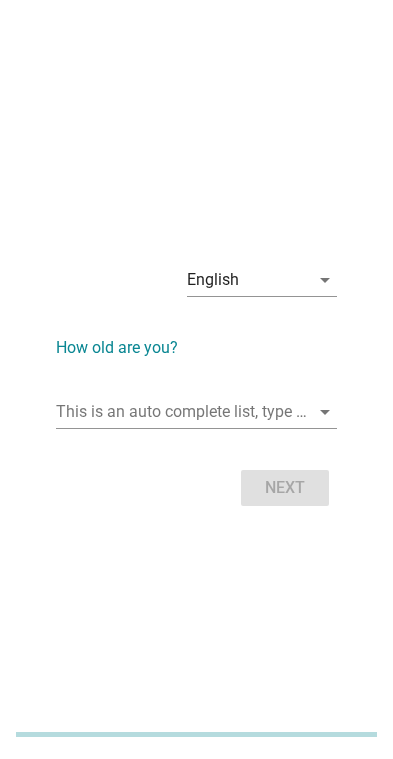 click at bounding box center (182, 412) 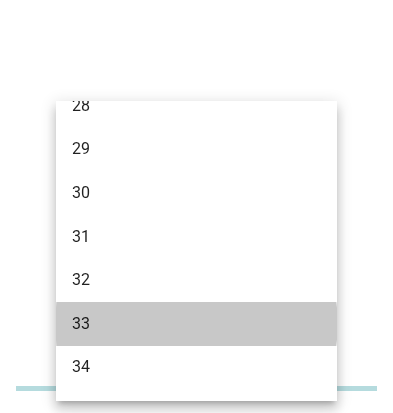 scroll, scrollTop: 547, scrollLeft: 0, axis: vertical 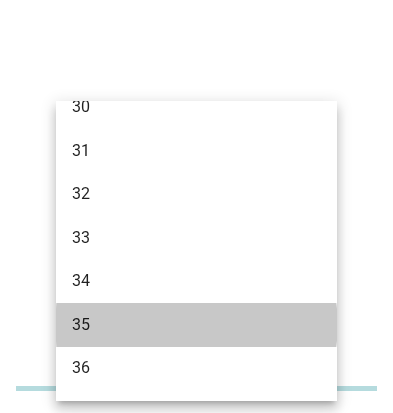 click on "35" at bounding box center (186, 325) 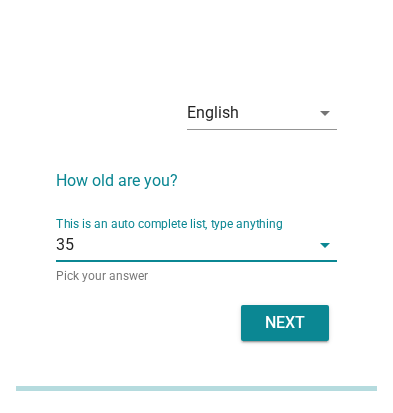 click on "Next" at bounding box center [285, 323] 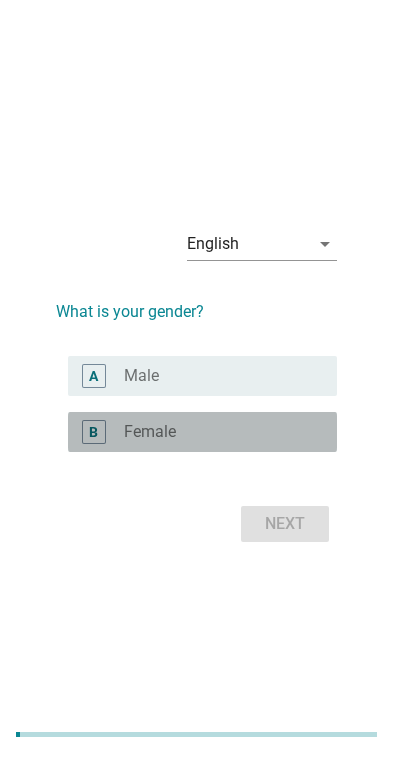 click on "B     radio_button_unchecked Female" at bounding box center [202, 432] 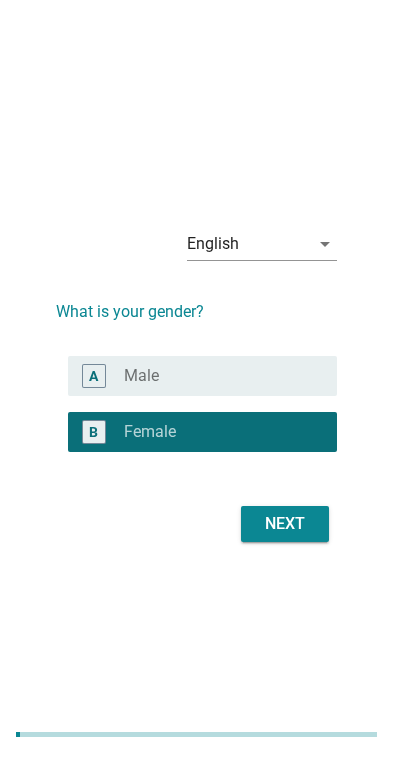 click on "Next" at bounding box center [285, 524] 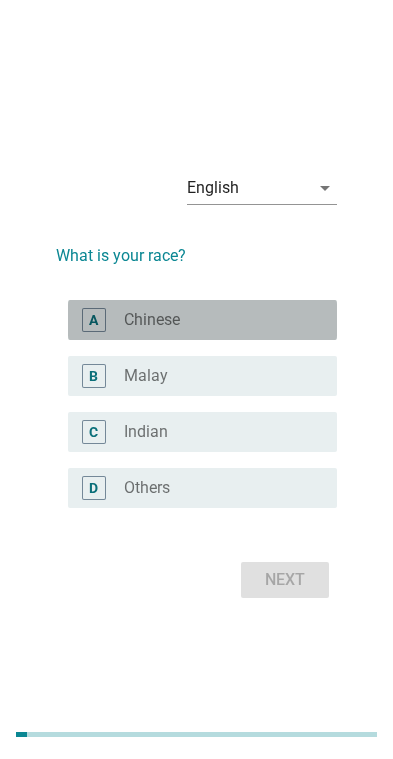 click on "A" at bounding box center (94, 320) 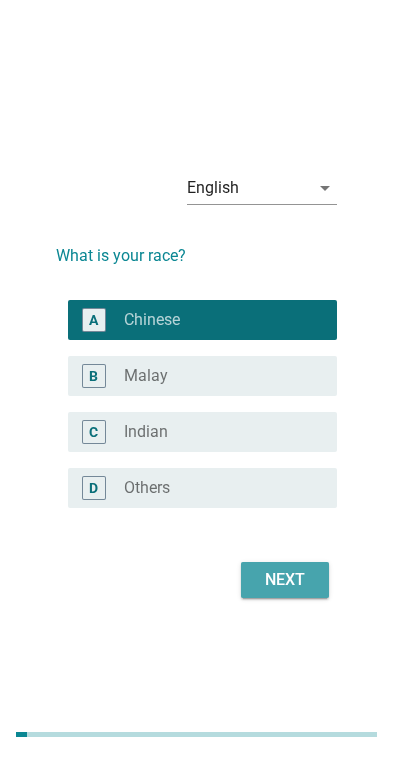 click on "Next" at bounding box center [285, 580] 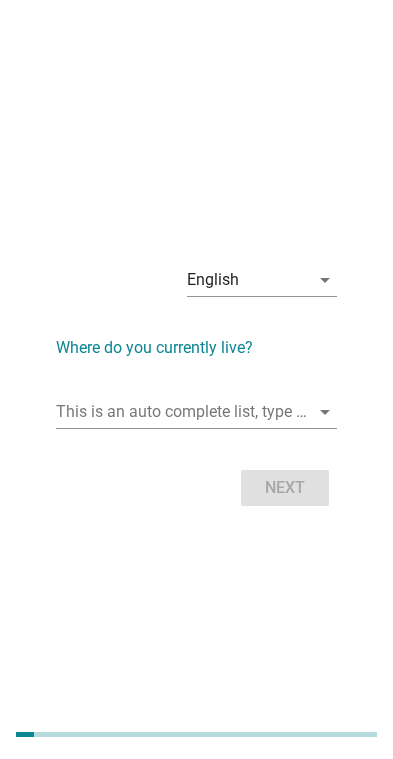 click at bounding box center (182, 412) 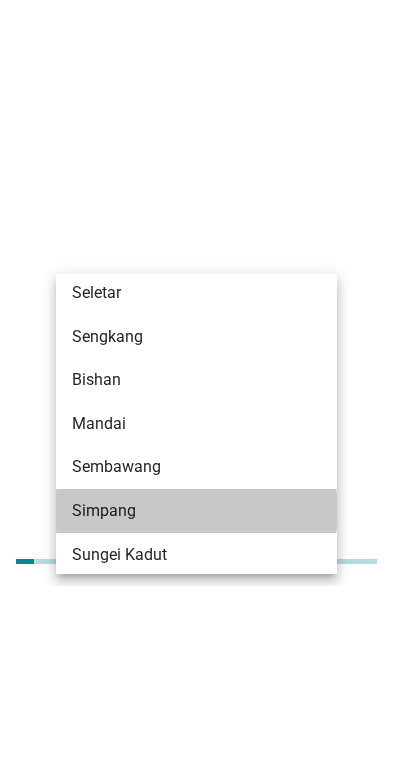 scroll, scrollTop: 1492, scrollLeft: 0, axis: vertical 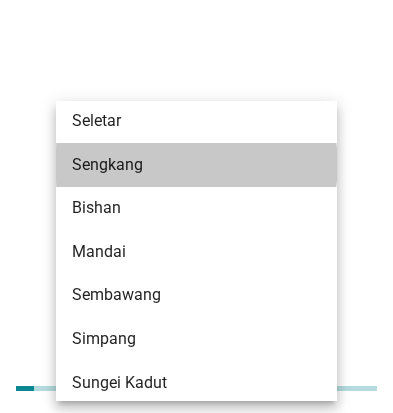click on "Sengkang" at bounding box center [186, 165] 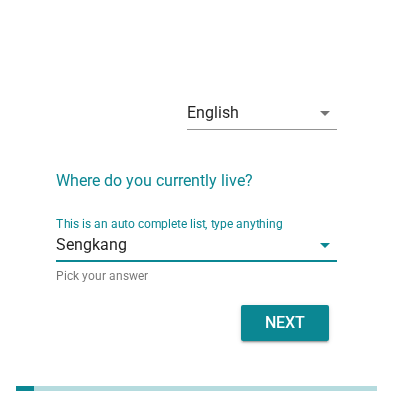 click on "Next" at bounding box center (285, 323) 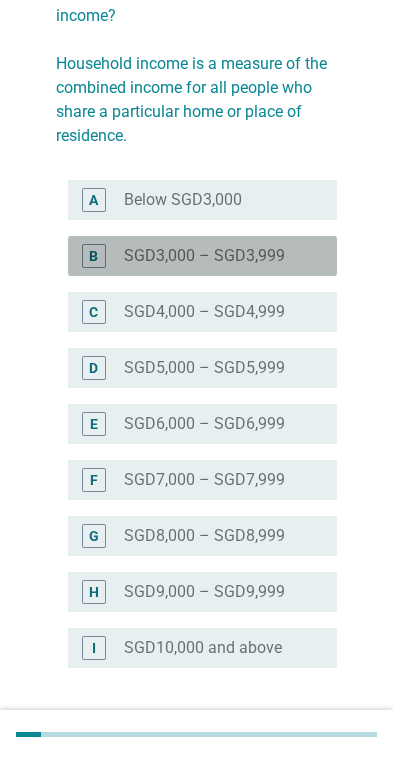 scroll, scrollTop: 371, scrollLeft: 0, axis: vertical 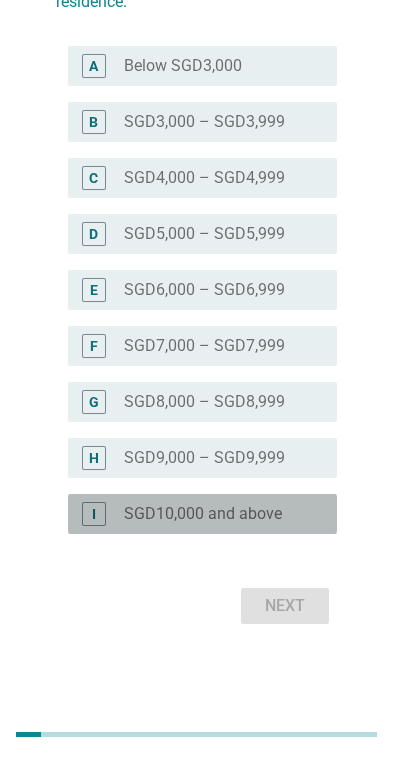click on "SGD10,000 and above" at bounding box center (203, 514) 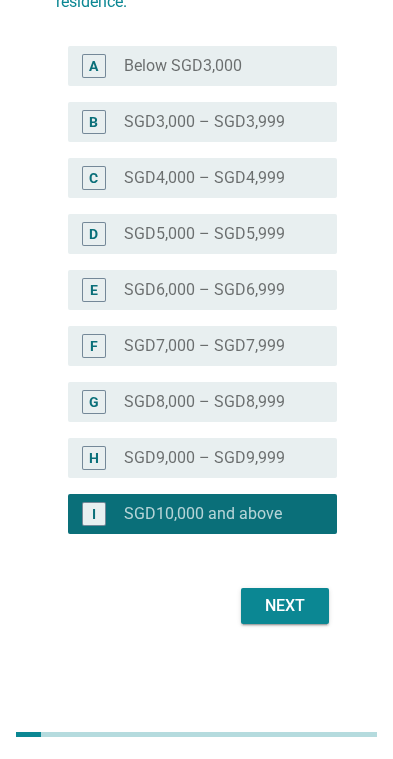 click on "Next" at bounding box center (285, 606) 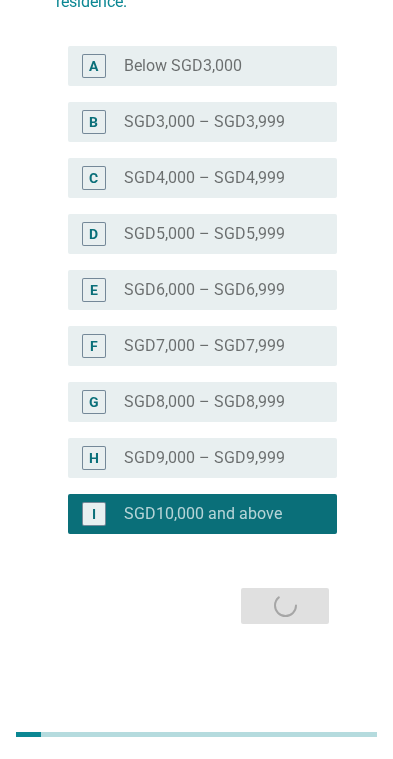 scroll, scrollTop: 0, scrollLeft: 0, axis: both 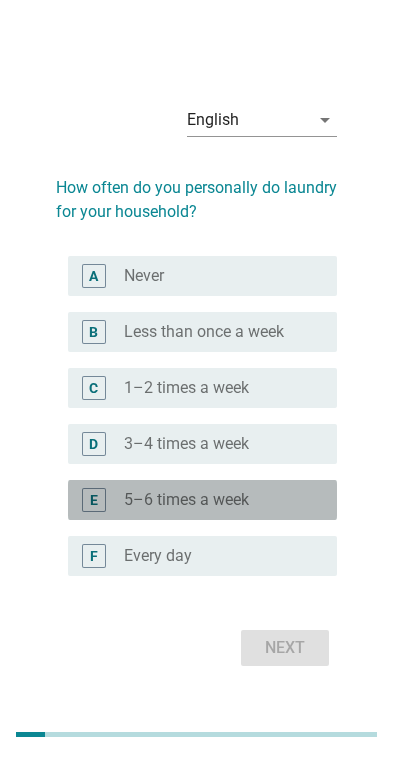 click on "5–6 times a week" at bounding box center [186, 500] 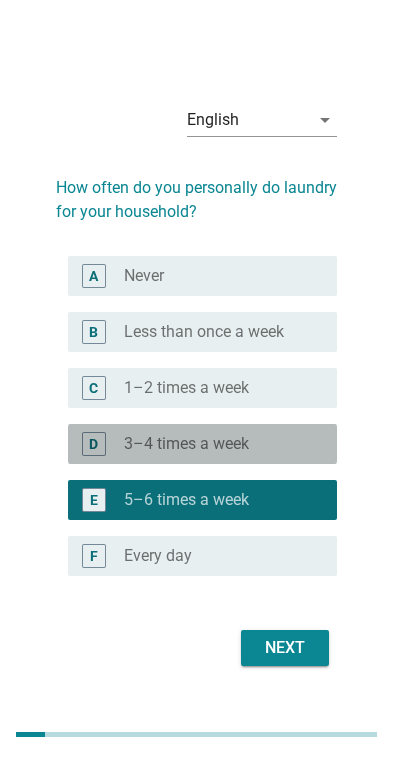 click on "D" at bounding box center [104, 444] 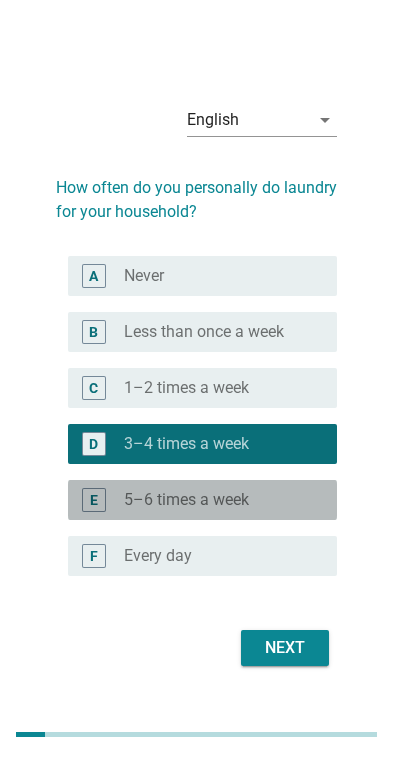 click on "E     radio_button_unchecked 5–6 times a week" at bounding box center [202, 500] 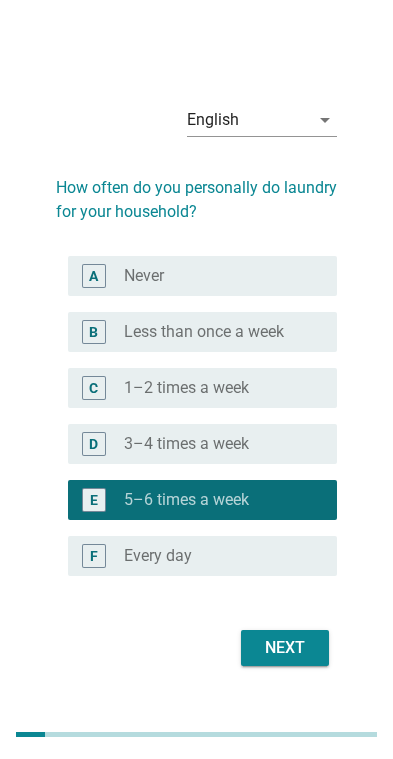 click on "Next" at bounding box center (285, 648) 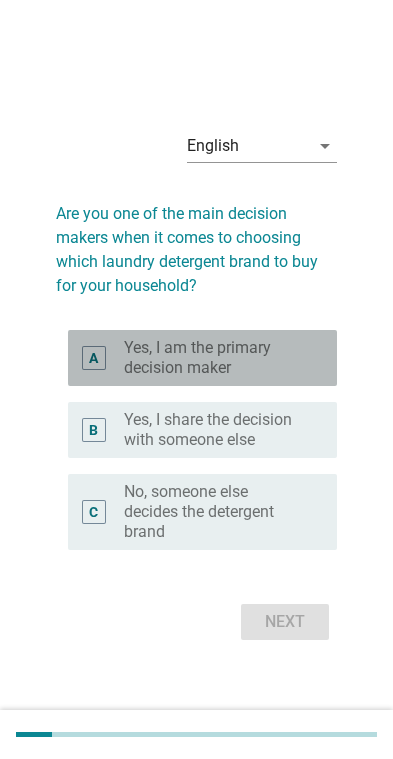 click on "A" at bounding box center (94, 358) 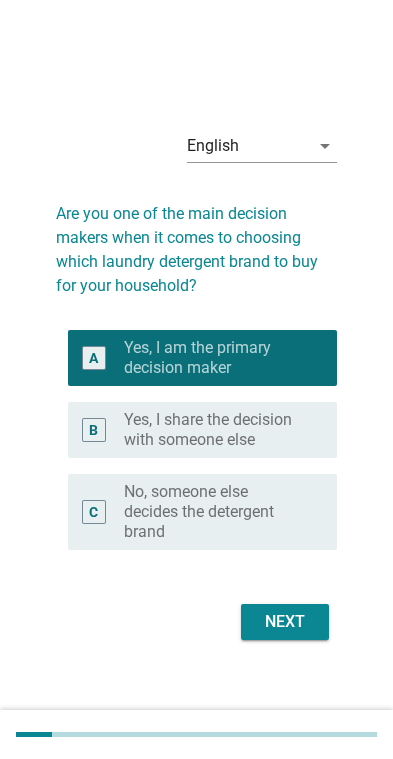 click on "Next" at bounding box center [285, 622] 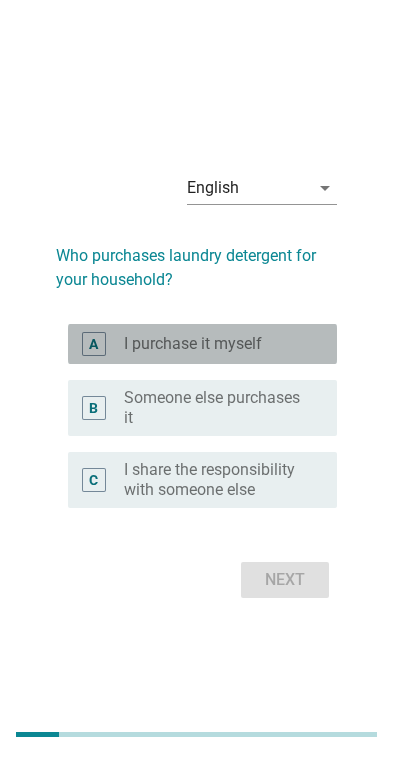 click on "A" at bounding box center [93, 343] 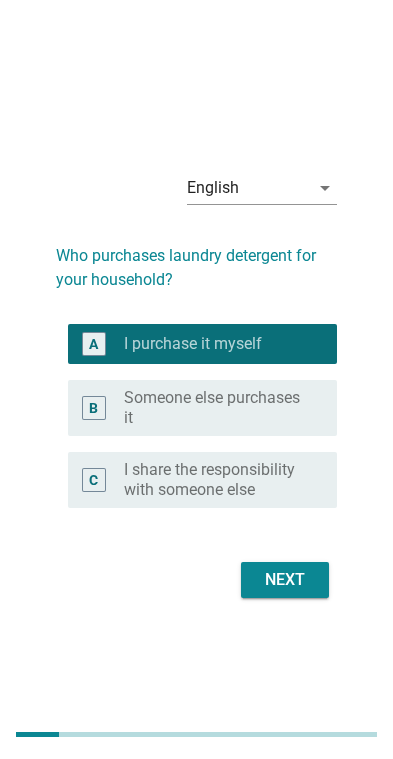 click on "Next" at bounding box center (285, 580) 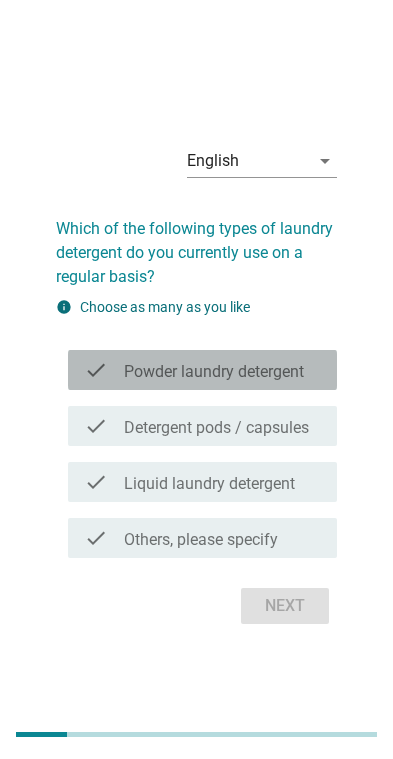 click on "Powder laundry detergent" at bounding box center (214, 372) 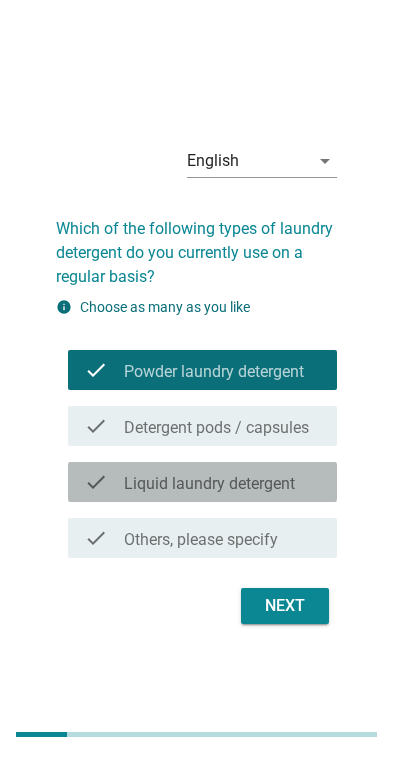 click on "Liquid laundry detergent" at bounding box center (209, 484) 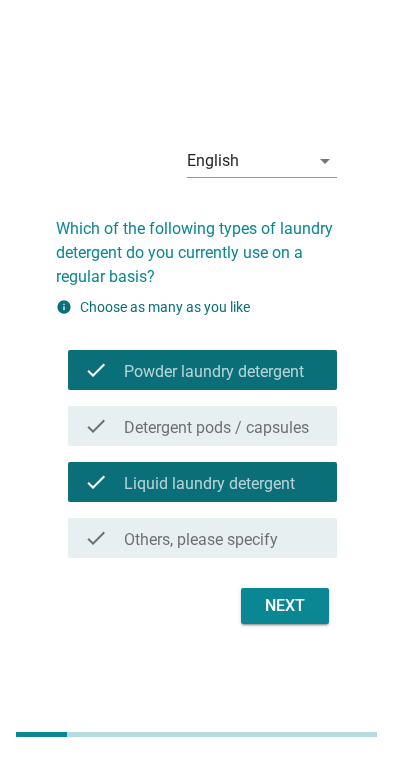 click on "Next" at bounding box center [285, 606] 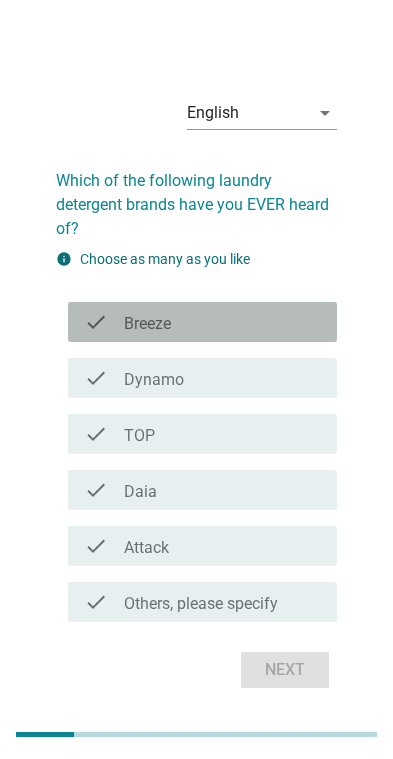 click on "check" at bounding box center [96, 322] 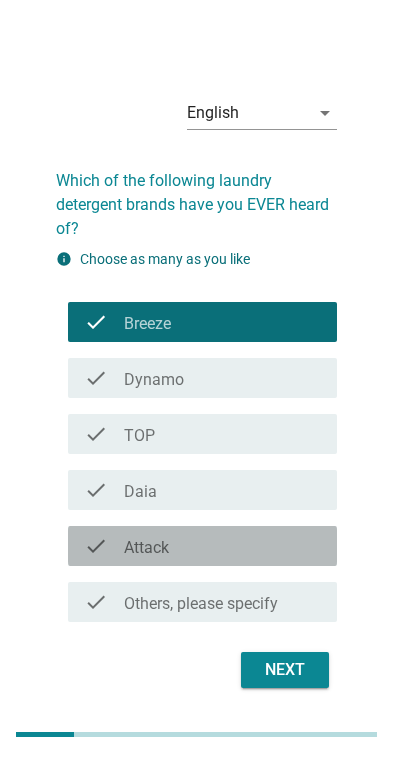 click on "Attack" at bounding box center (146, 548) 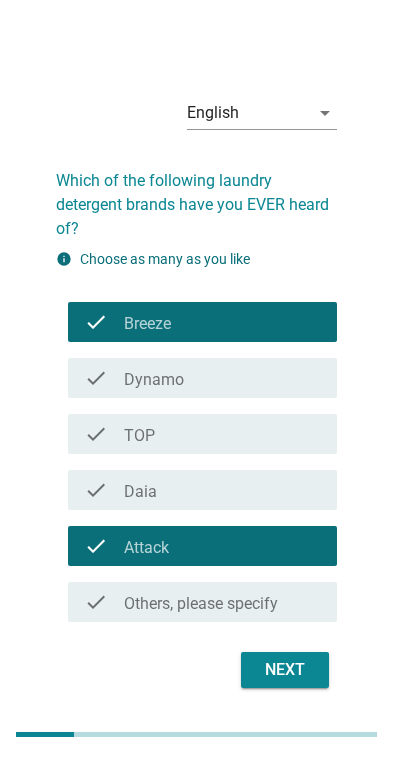 click on "Next" at bounding box center (285, 670) 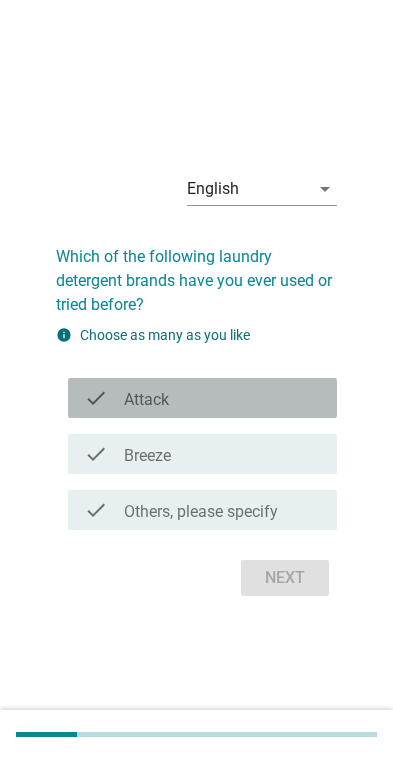 click on "check" at bounding box center [96, 398] 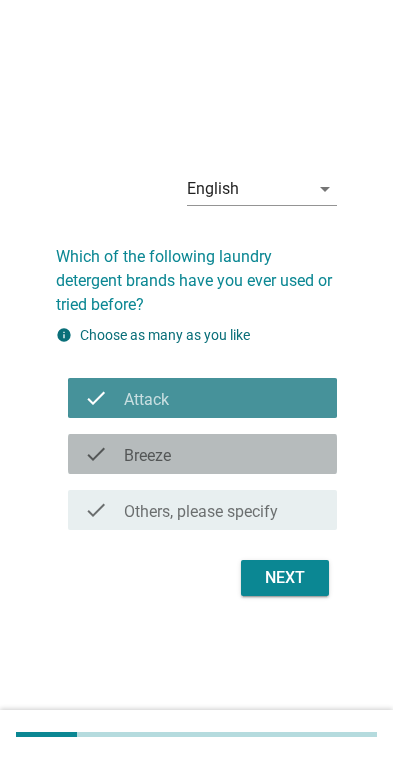 click on "Breeze" at bounding box center [147, 456] 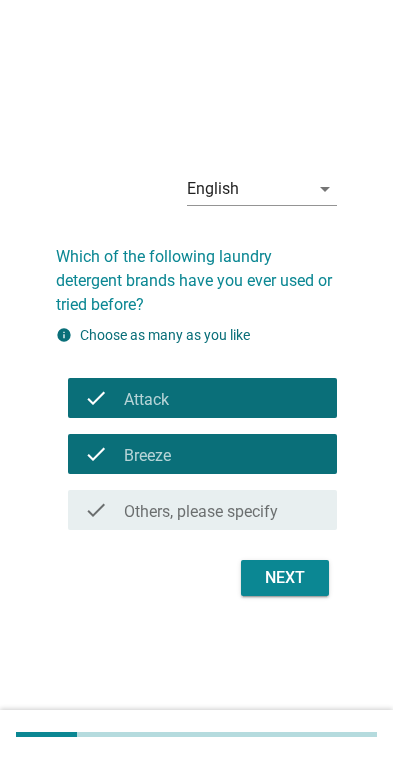 click on "Next" at bounding box center (285, 578) 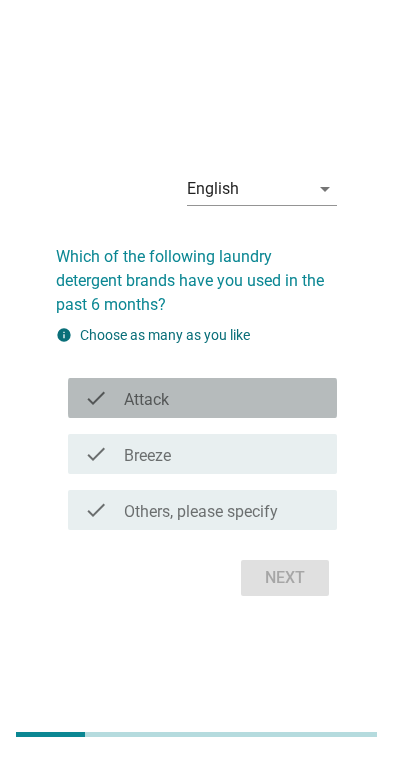 click on "Attack" at bounding box center [146, 400] 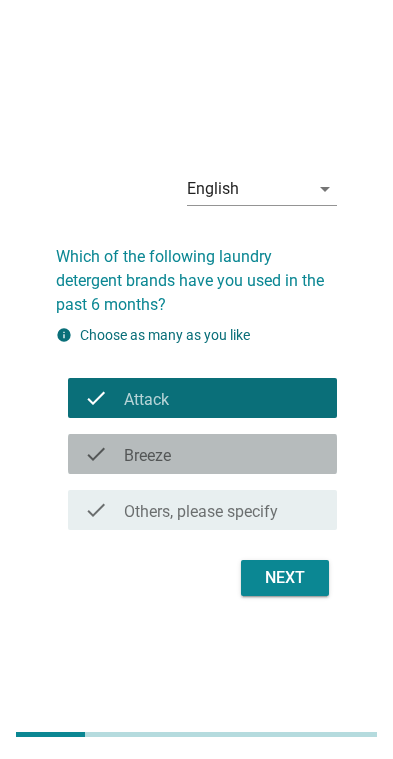click on "Breeze" at bounding box center [147, 456] 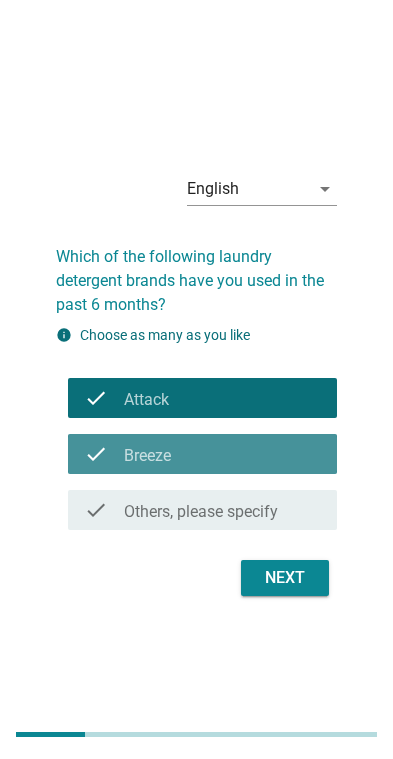 click on "check" at bounding box center [104, 454] 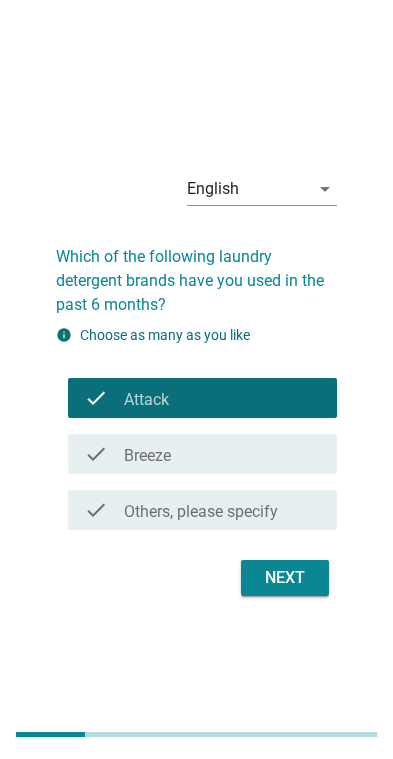 click on "Next" at bounding box center [285, 578] 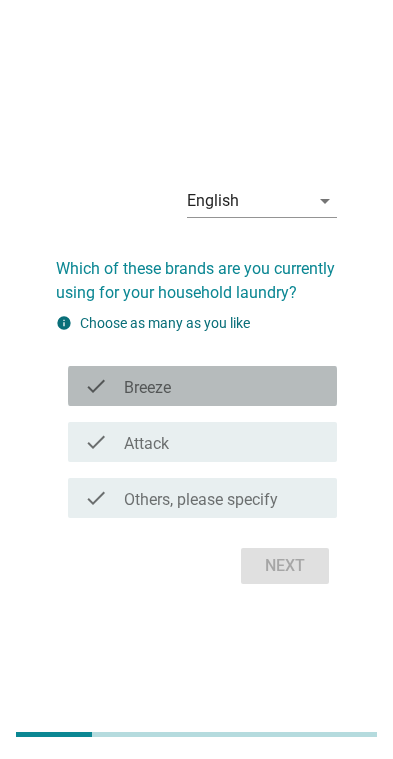 click on "check" at bounding box center (96, 386) 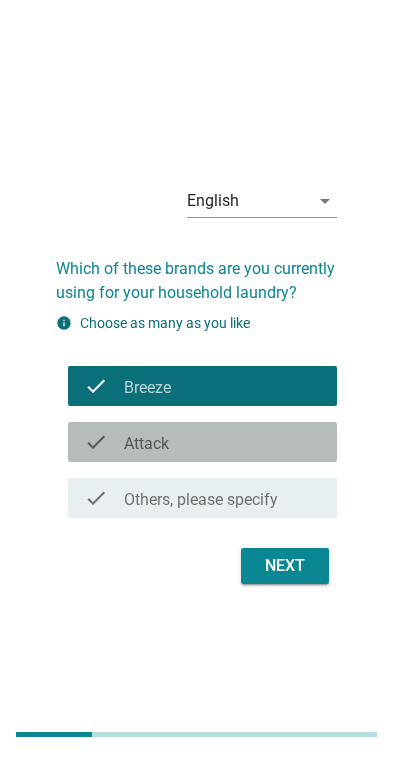 click on "check_box Attack" at bounding box center (223, 442) 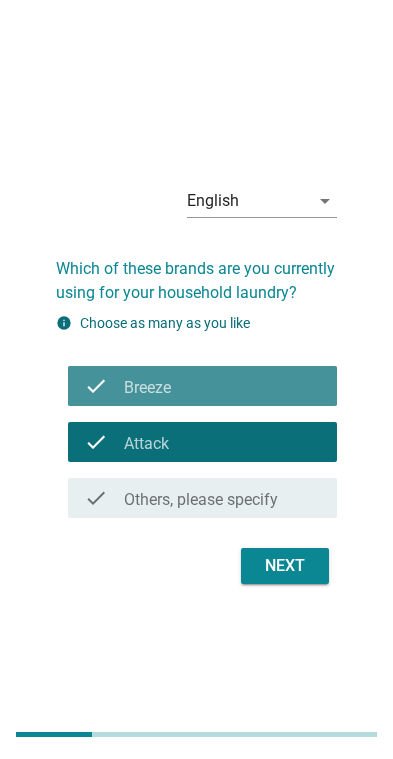 click on "Breeze" at bounding box center (147, 388) 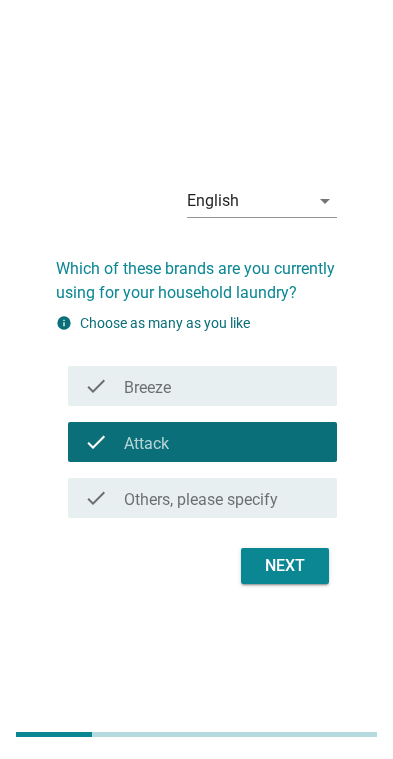 click on "Next" at bounding box center (285, 566) 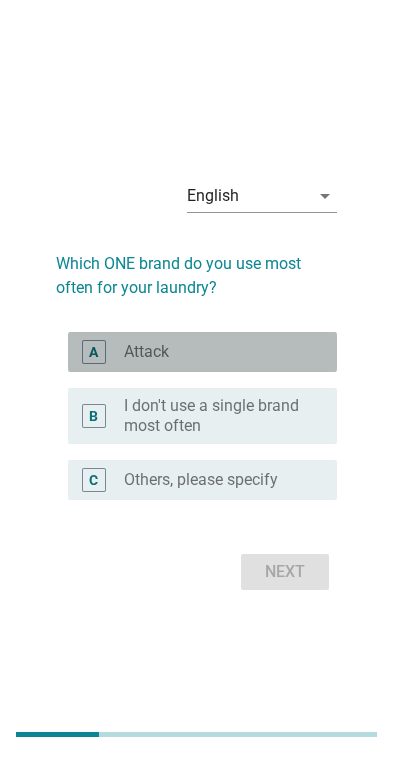 click on "A" at bounding box center (104, 352) 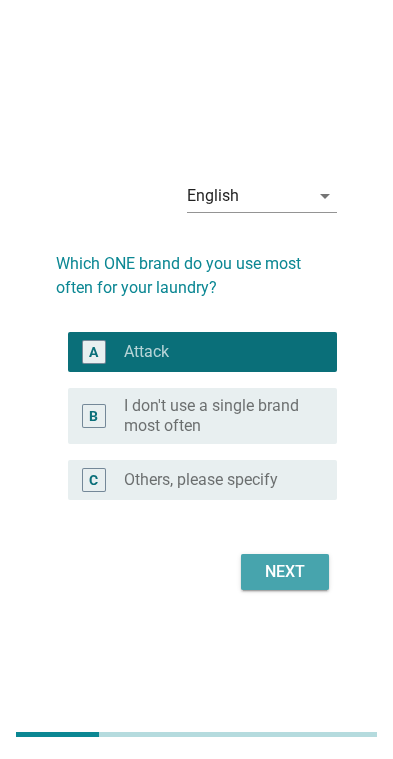 click on "Next" at bounding box center (285, 572) 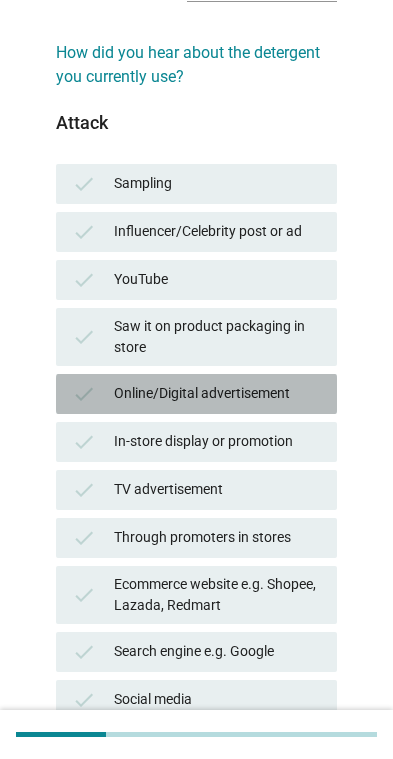 scroll, scrollTop: 163, scrollLeft: 0, axis: vertical 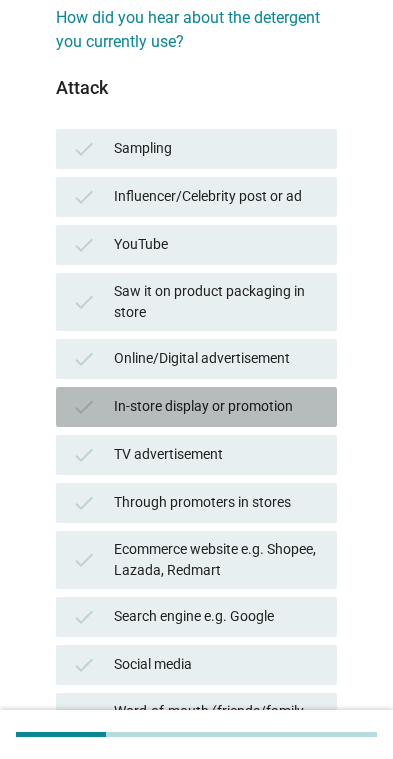 click on "In-store display or promotion" at bounding box center [218, 407] 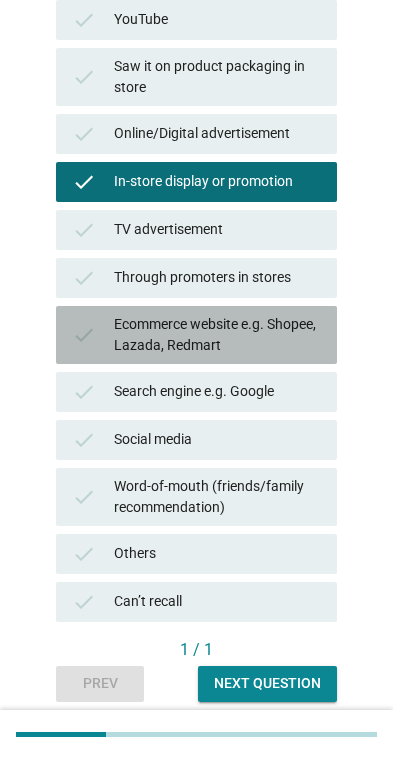 click on "check" at bounding box center [93, 335] 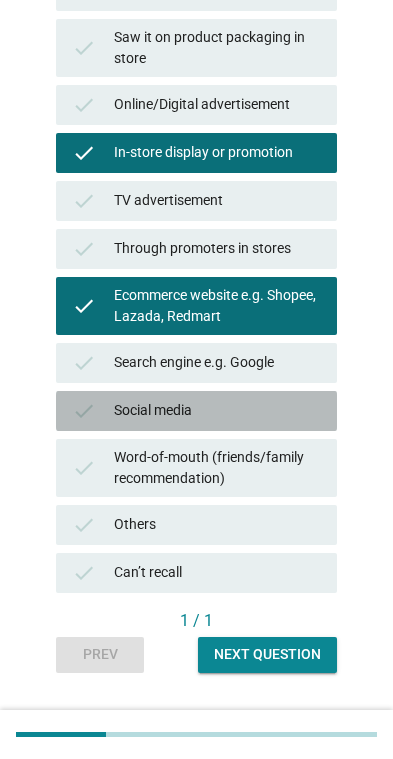 scroll, scrollTop: 460, scrollLeft: 0, axis: vertical 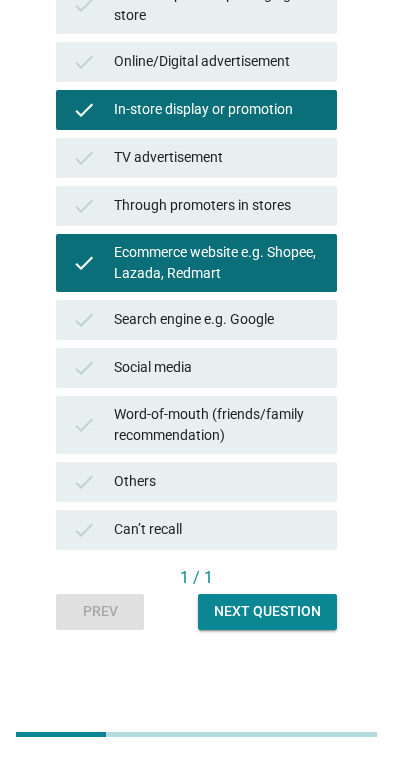 click on "Next question" at bounding box center [267, 611] 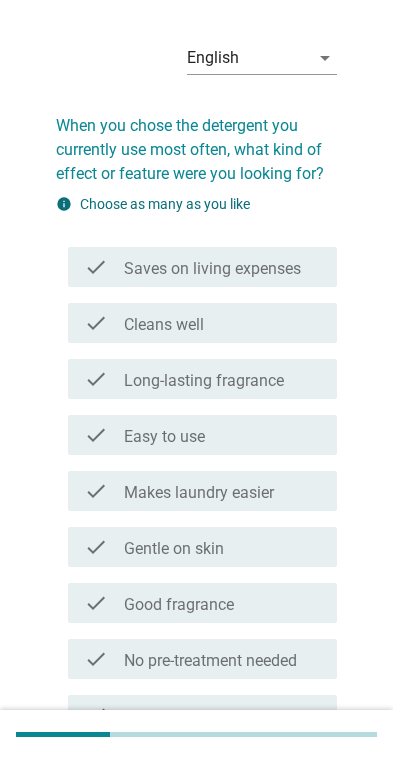 scroll, scrollTop: 55, scrollLeft: 0, axis: vertical 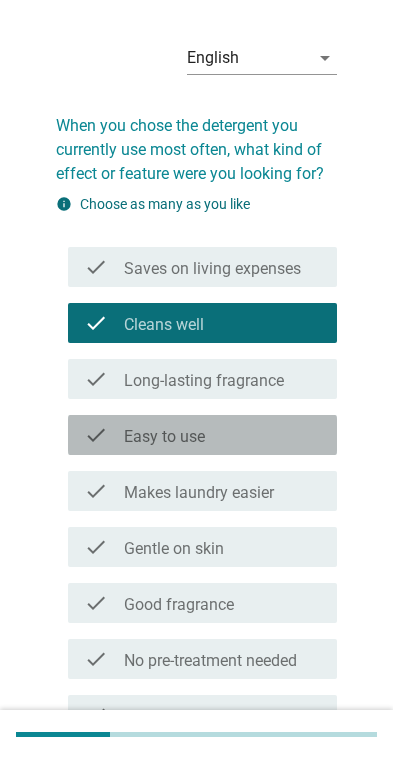 click on "check" at bounding box center (96, 435) 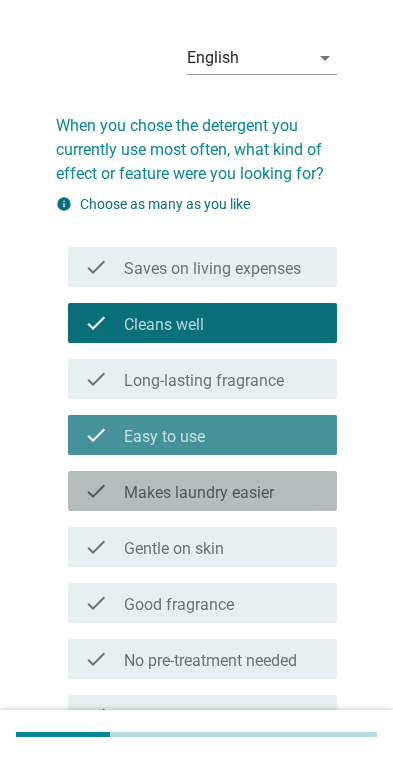 click on "check" at bounding box center (96, 491) 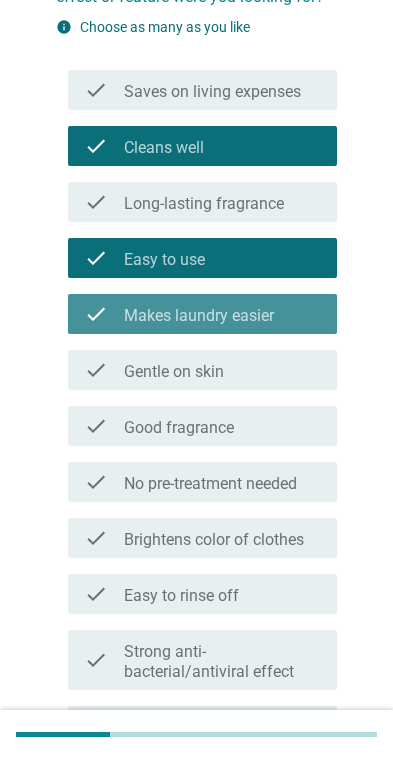 scroll, scrollTop: 238, scrollLeft: 0, axis: vertical 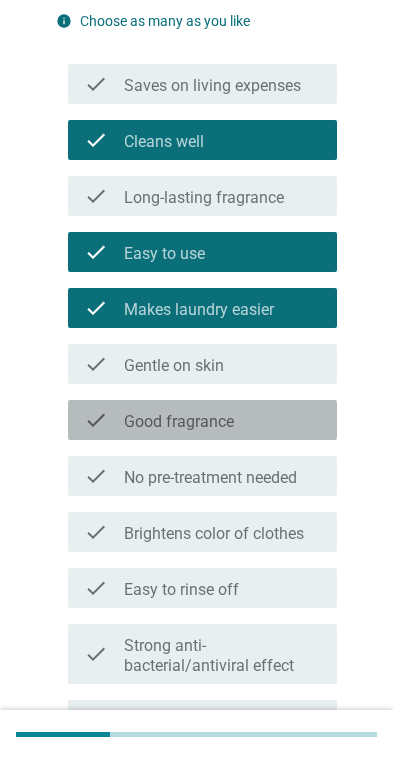 click on "check" at bounding box center [96, 420] 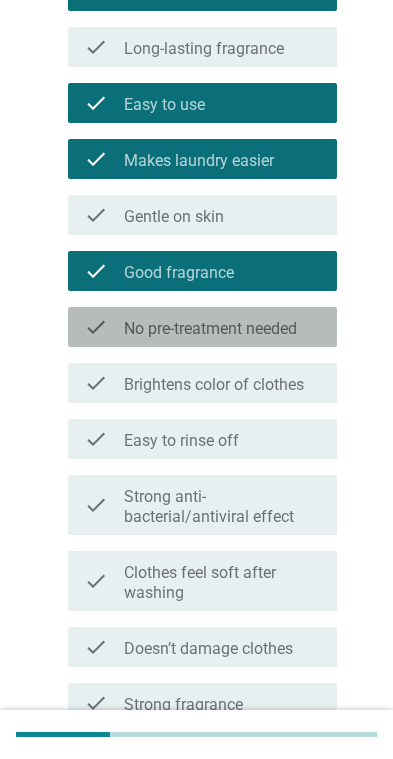 scroll, scrollTop: 394, scrollLeft: 0, axis: vertical 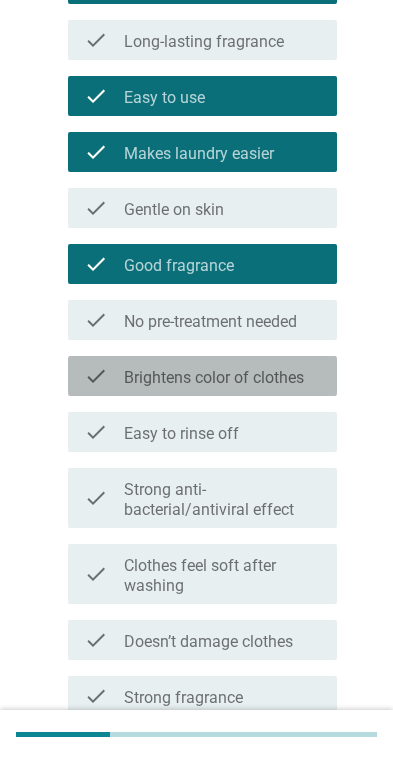 click on "check" at bounding box center [104, 376] 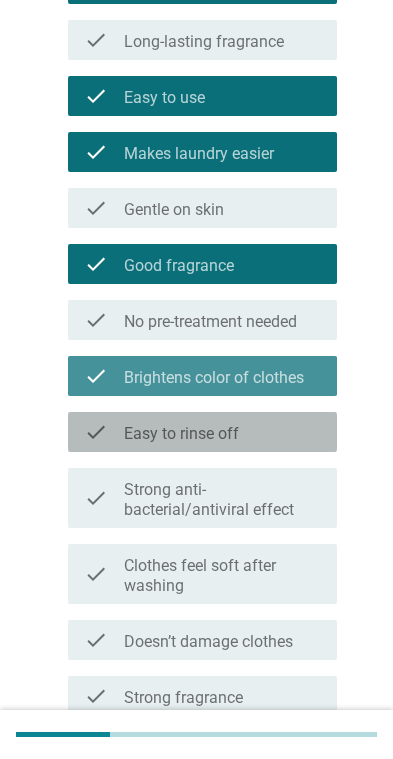 click on "check" at bounding box center [96, 432] 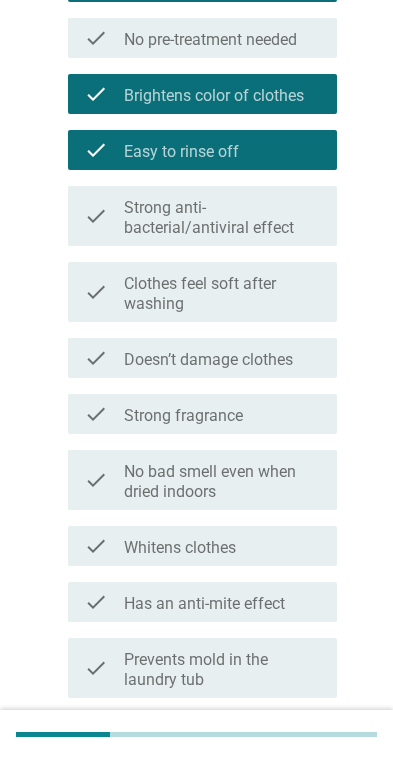 click on "check     check_box_outline_blank Strong anti-bacterial/antiviral effect" at bounding box center (202, 216) 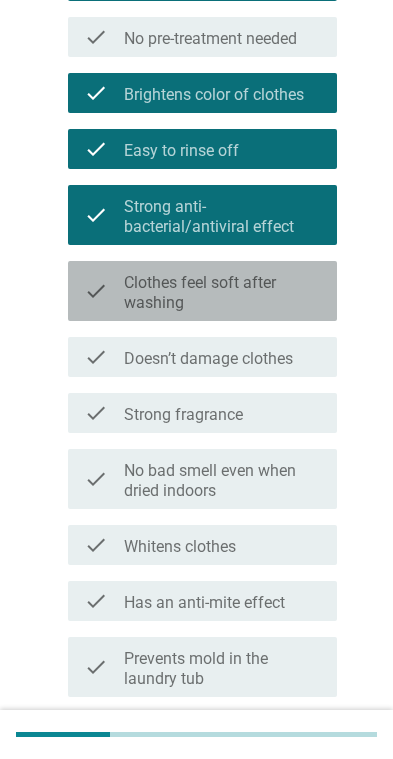 click on "check" at bounding box center (104, 291) 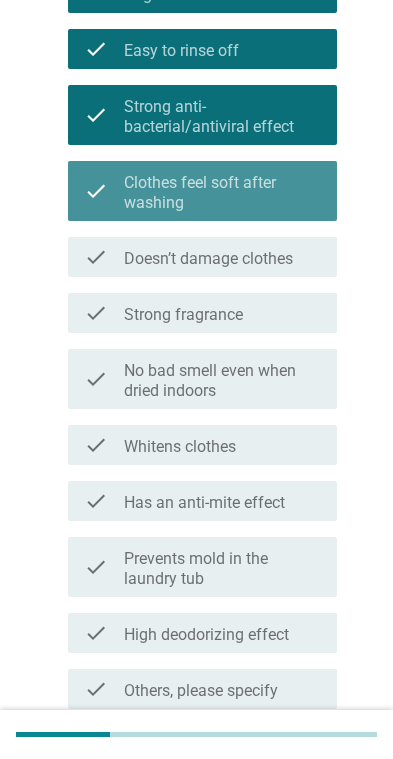scroll, scrollTop: 928, scrollLeft: 0, axis: vertical 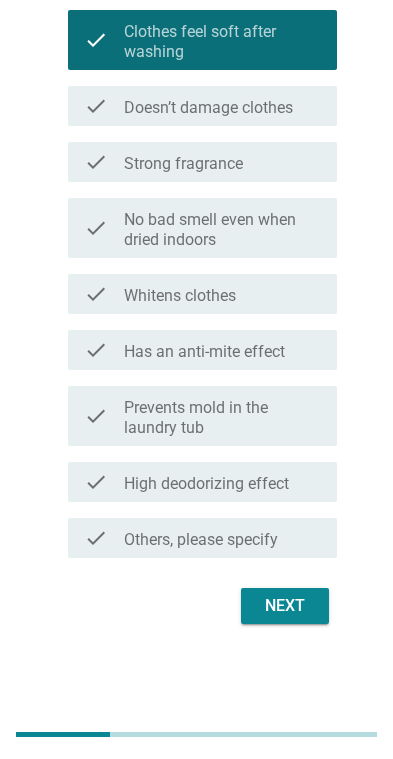 click on "Prevents mold in the laundry tub" at bounding box center [223, 418] 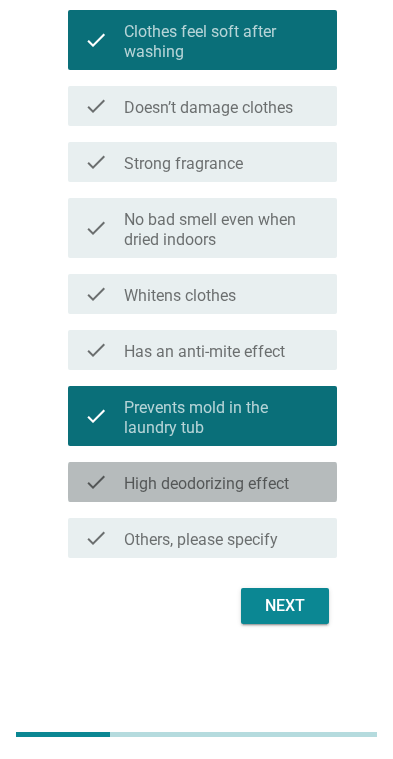 click on "High deodorizing effect" at bounding box center [206, 484] 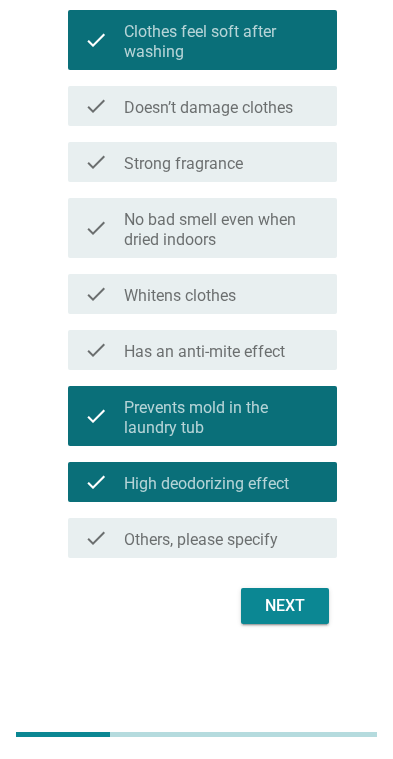 click on "Next" at bounding box center (285, 606) 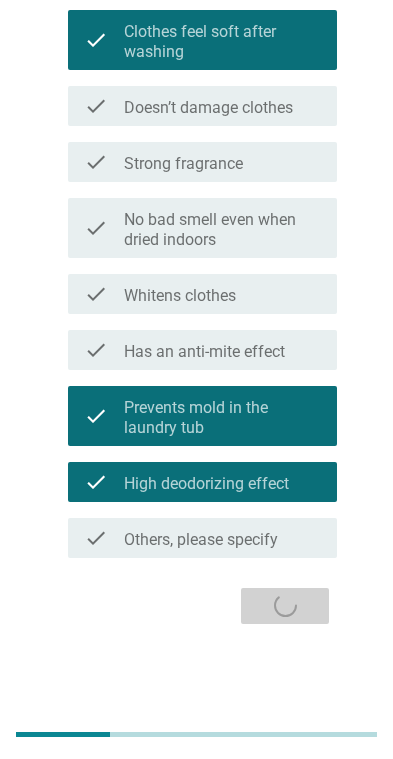 scroll, scrollTop: 0, scrollLeft: 0, axis: both 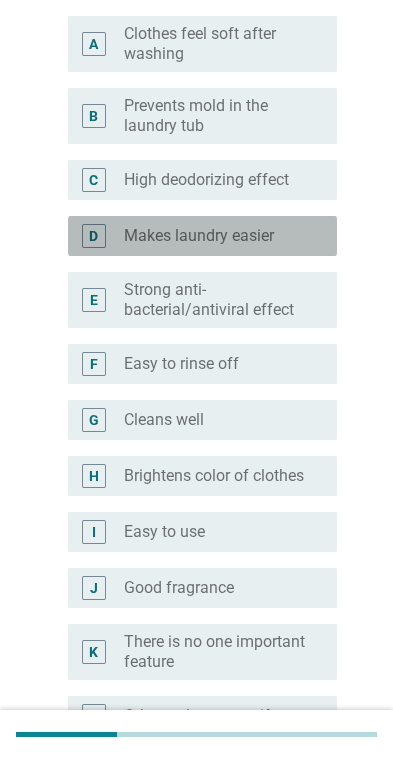 click on "D" at bounding box center [94, 236] 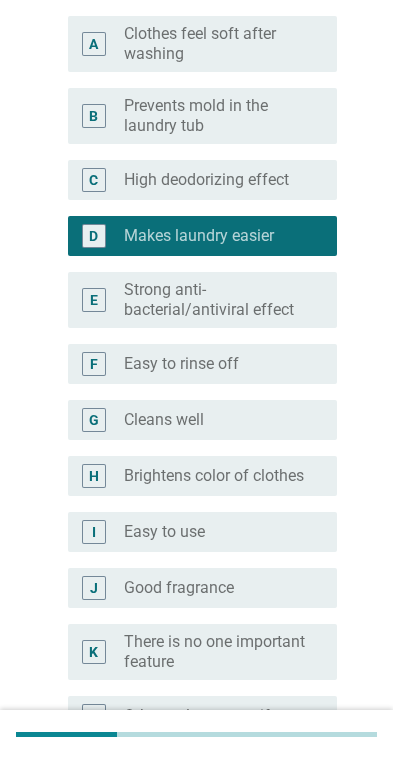 scroll, scrollTop: 499, scrollLeft: 0, axis: vertical 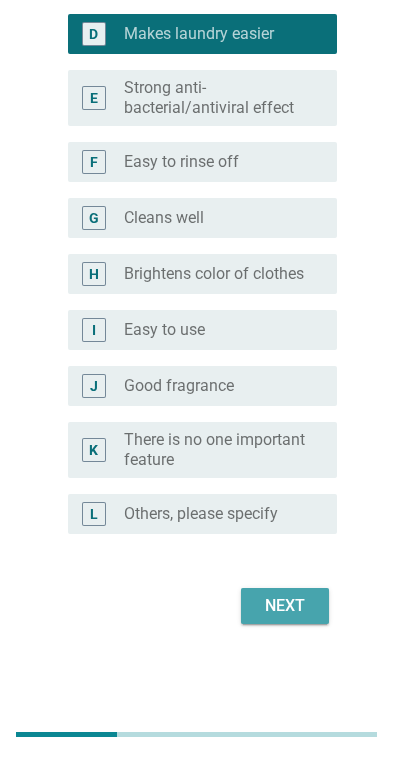 click on "Next" at bounding box center [285, 606] 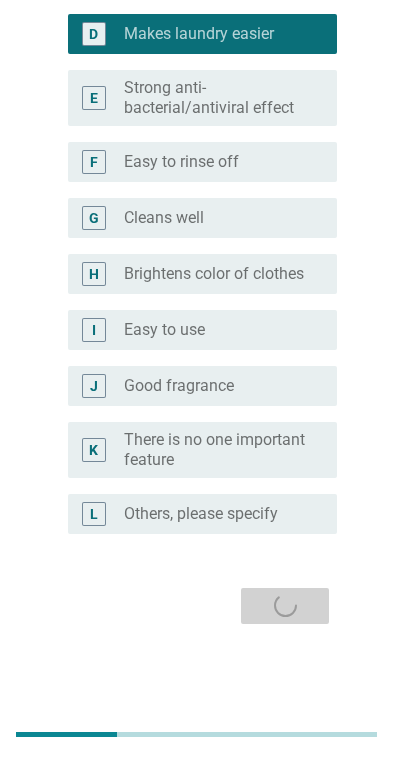 scroll, scrollTop: 0, scrollLeft: 0, axis: both 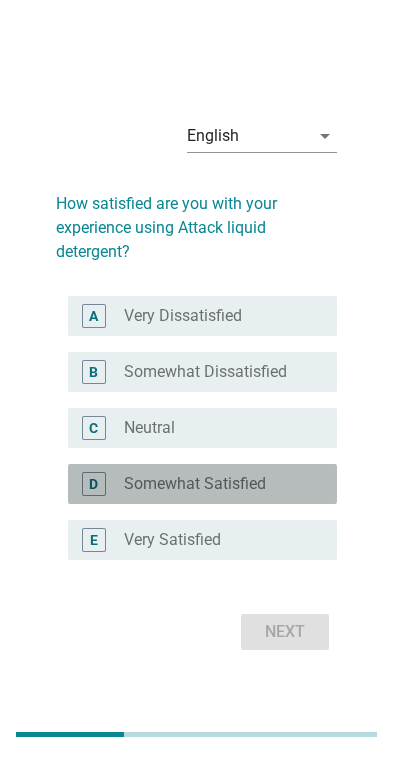 click on "Somewhat Satisfied" at bounding box center (195, 484) 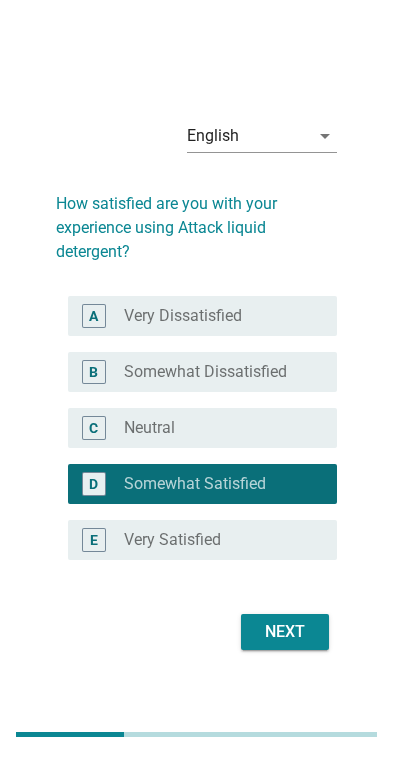 click on "Next" at bounding box center (285, 632) 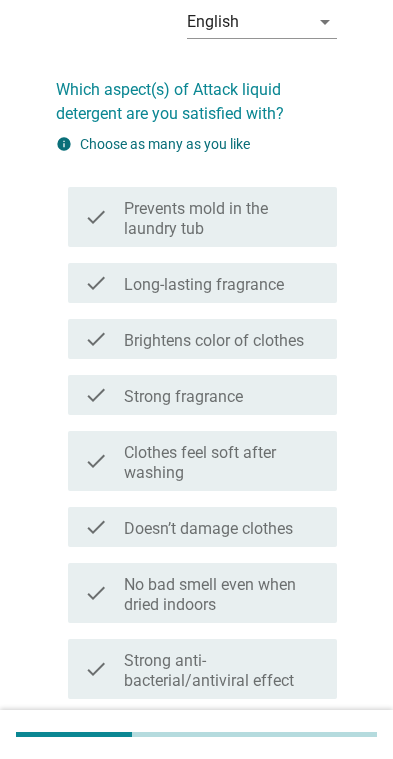 scroll, scrollTop: 92, scrollLeft: 0, axis: vertical 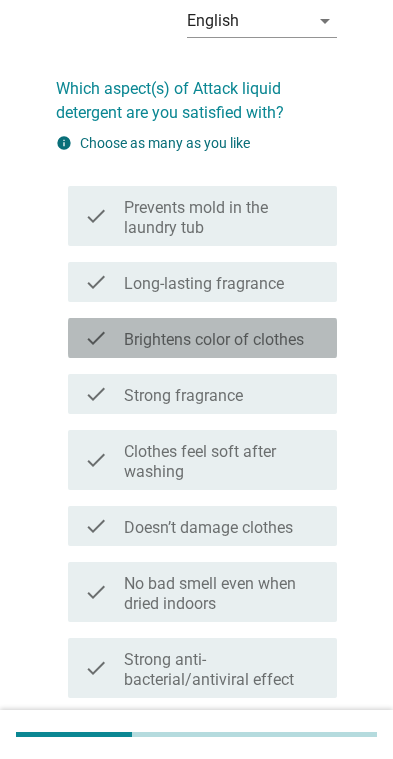 click on "check" at bounding box center (96, 338) 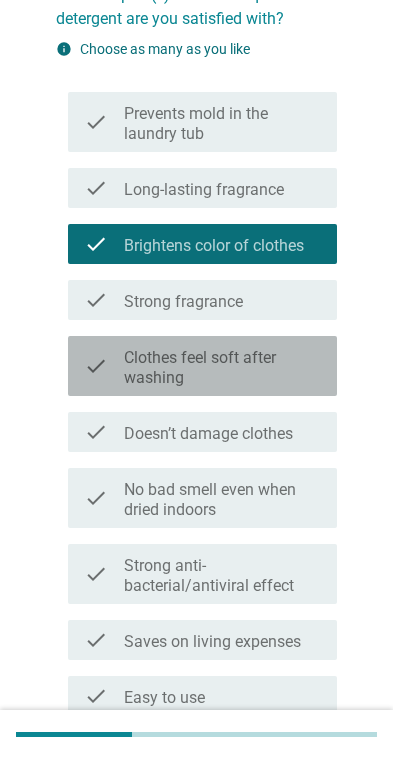 click on "check" at bounding box center (96, 366) 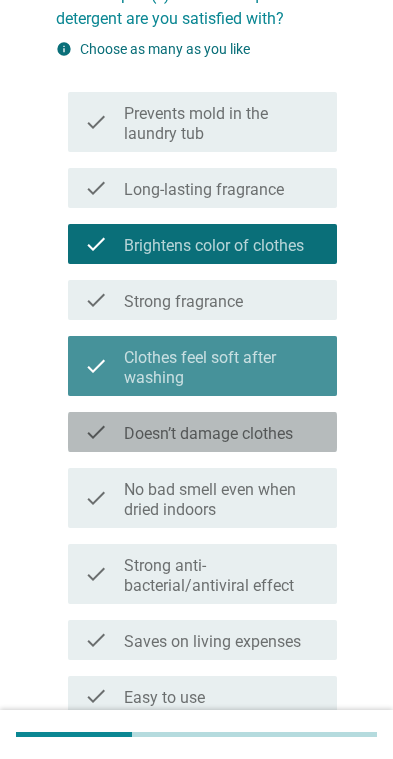 click on "Doesn’t damage clothes" at bounding box center [208, 434] 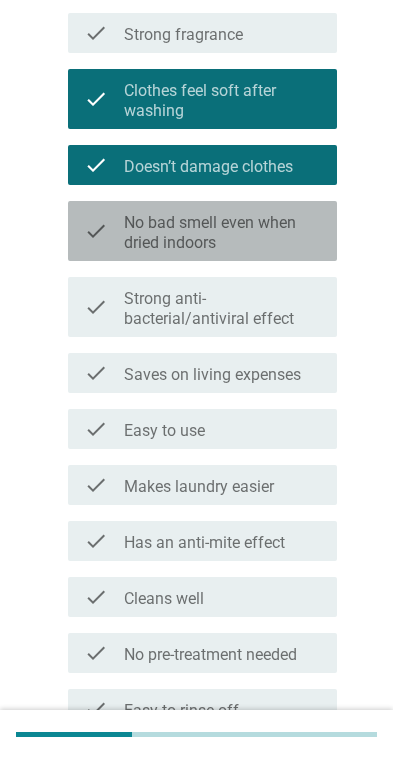scroll, scrollTop: 454, scrollLeft: 0, axis: vertical 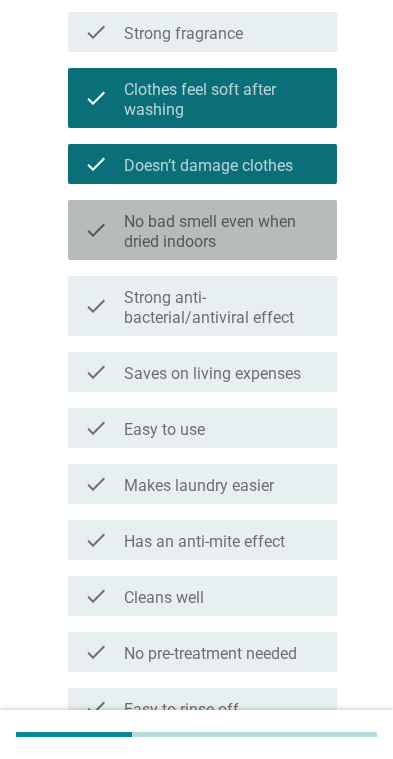 click on "check     check_box_outline_blank No bad smell even when dried indoors" at bounding box center (202, 230) 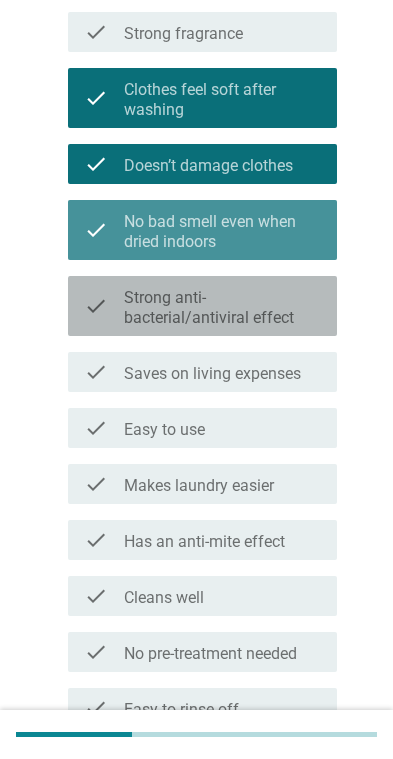 click on "check     check_box_outline_blank Strong anti-bacterial/antiviral effect" at bounding box center (202, 306) 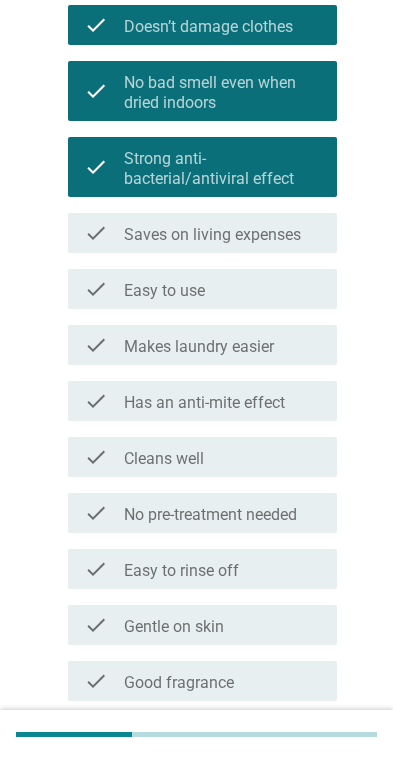scroll, scrollTop: 594, scrollLeft: 0, axis: vertical 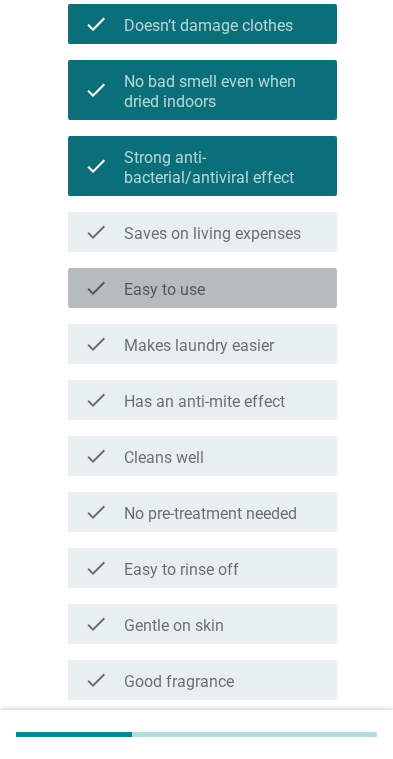 click on "check     check_box_outline_blank Easy to use" at bounding box center [202, 288] 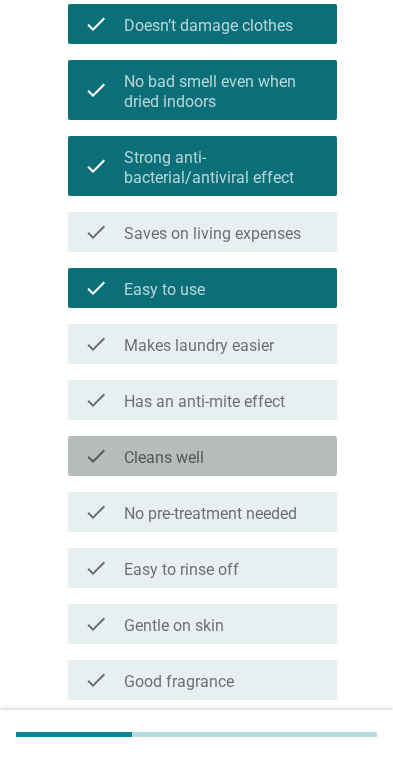 click on "Cleans well" at bounding box center (164, 458) 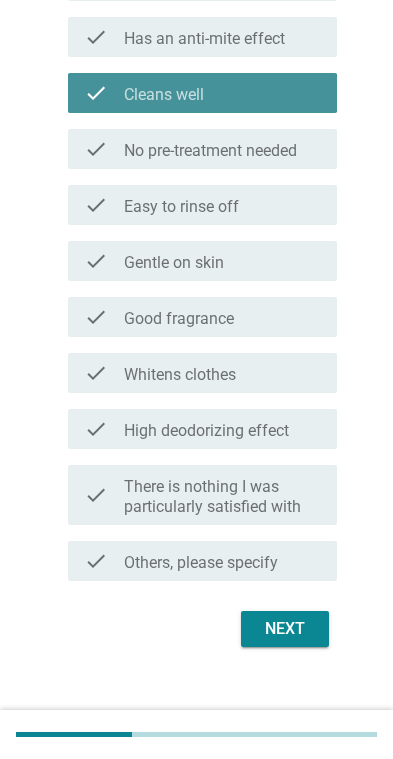 scroll, scrollTop: 980, scrollLeft: 0, axis: vertical 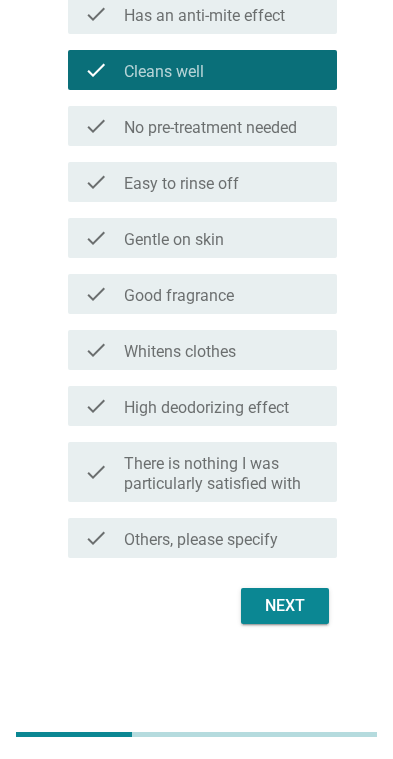 click on "check     check_box_outline_blank Easy to rinse off" at bounding box center [202, 182] 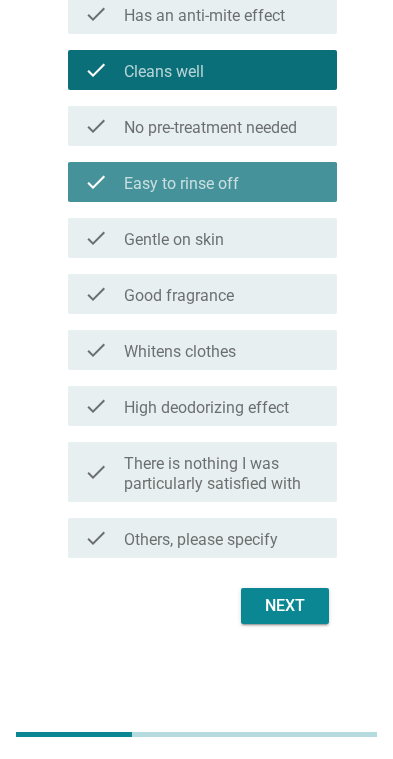 click on "check     check_box_outline_blank Easy to rinse off" at bounding box center (202, 182) 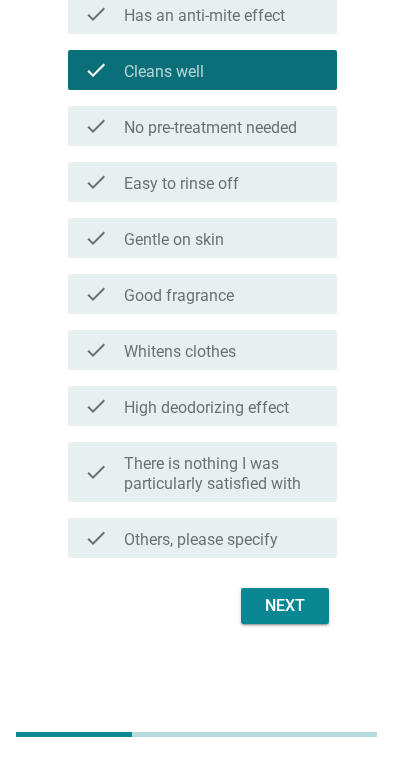 click on "Next" at bounding box center (285, 606) 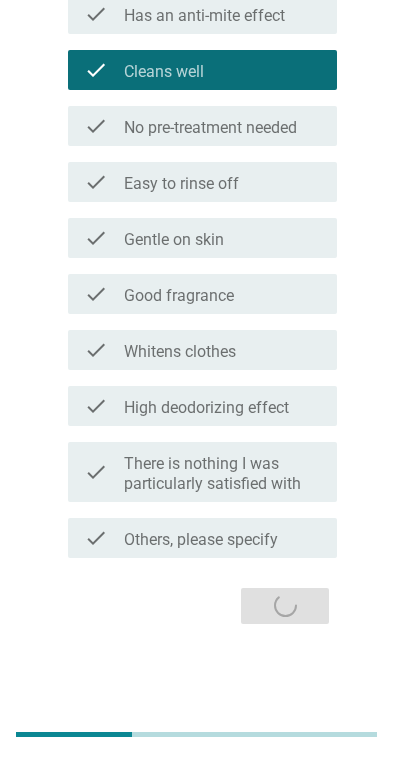 scroll, scrollTop: 0, scrollLeft: 0, axis: both 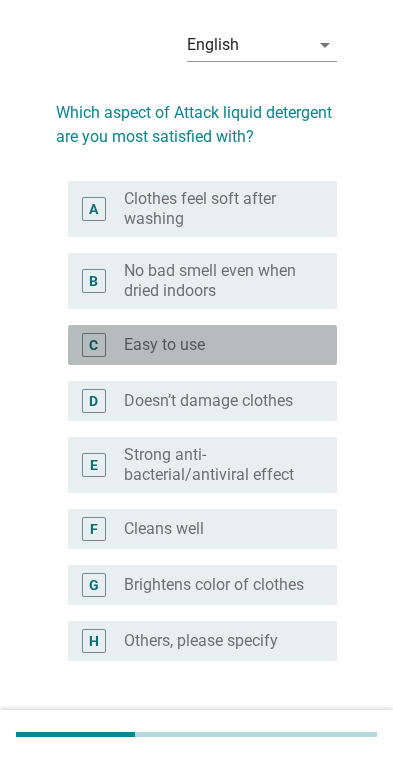 click on "C" at bounding box center (104, 345) 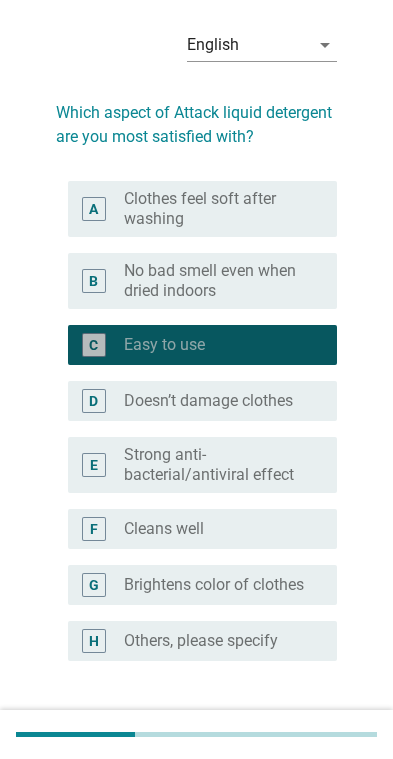 scroll, scrollTop: 211, scrollLeft: 0, axis: vertical 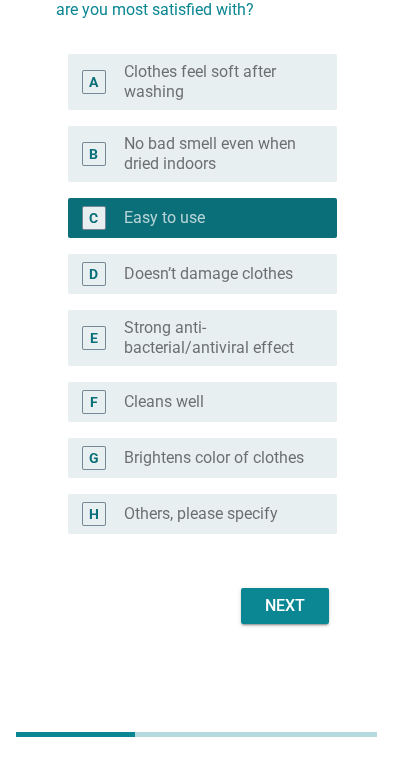 click on "Next" at bounding box center (285, 606) 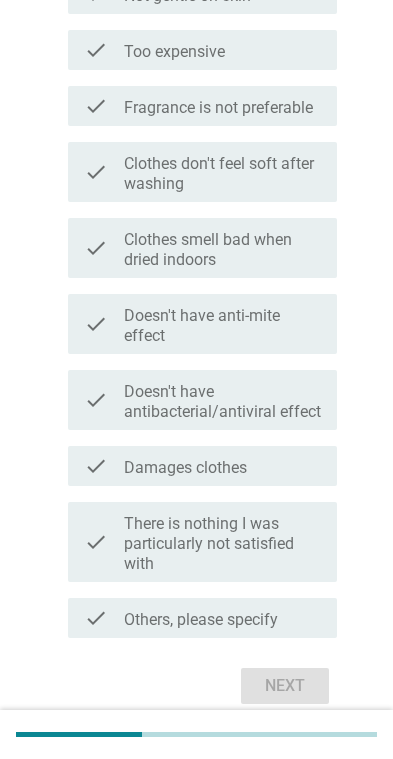 scroll, scrollTop: 1025, scrollLeft: 0, axis: vertical 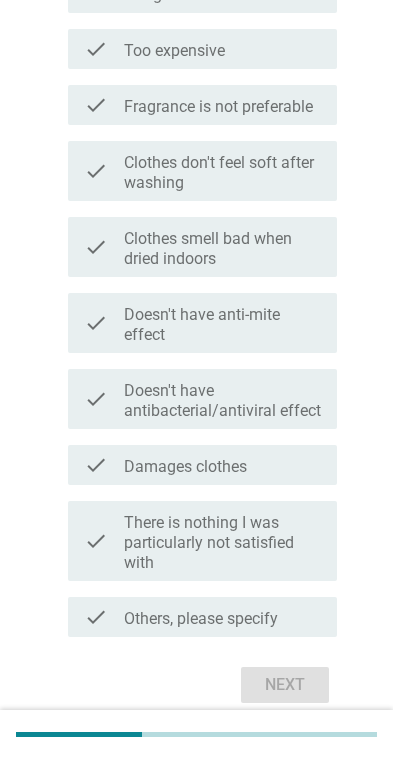 click on "check     check_box_outline_blank There is nothing I was particularly not satisfied with" at bounding box center (202, 541) 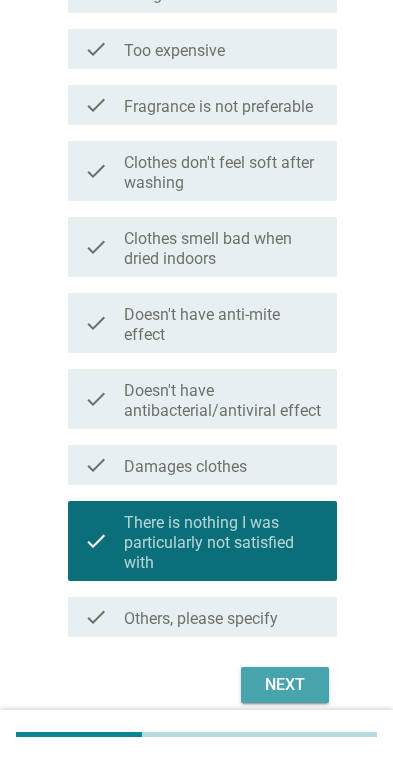 click on "Next" at bounding box center (285, 685) 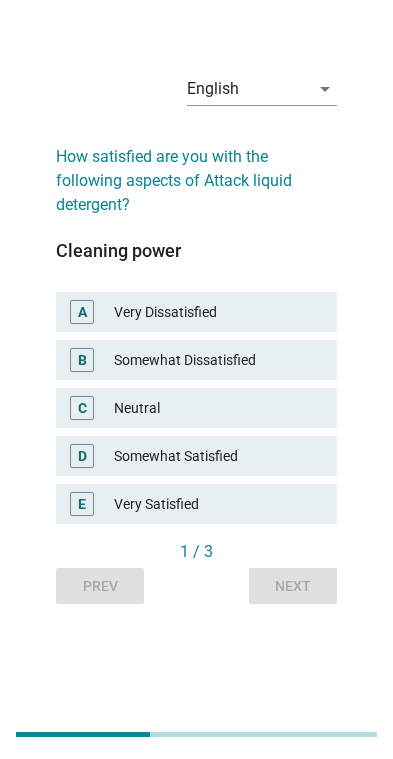 scroll, scrollTop: 0, scrollLeft: 0, axis: both 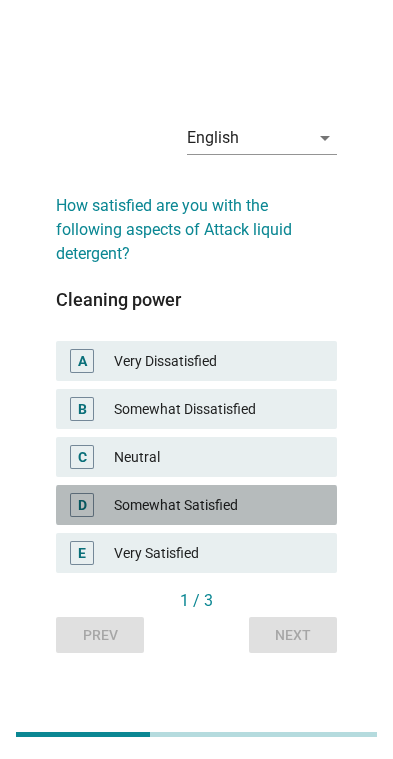 click on "Somewhat Satisfied" at bounding box center (218, 505) 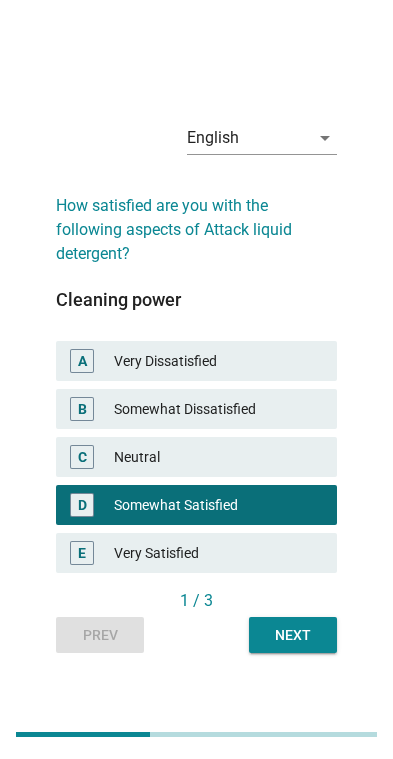 click on "Next" at bounding box center [293, 635] 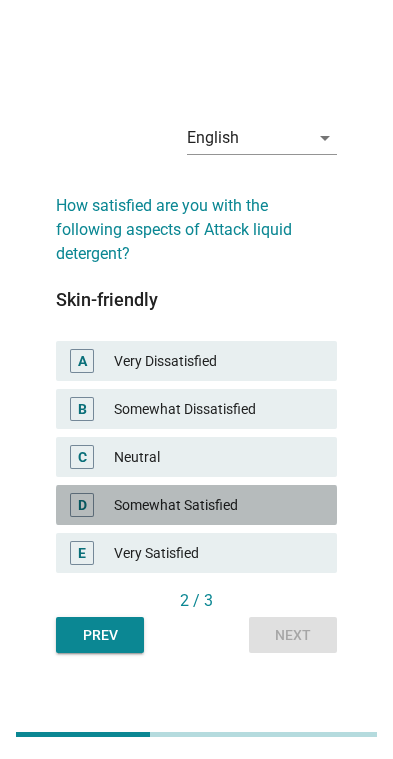 click on "Somewhat Satisfied" at bounding box center (218, 505) 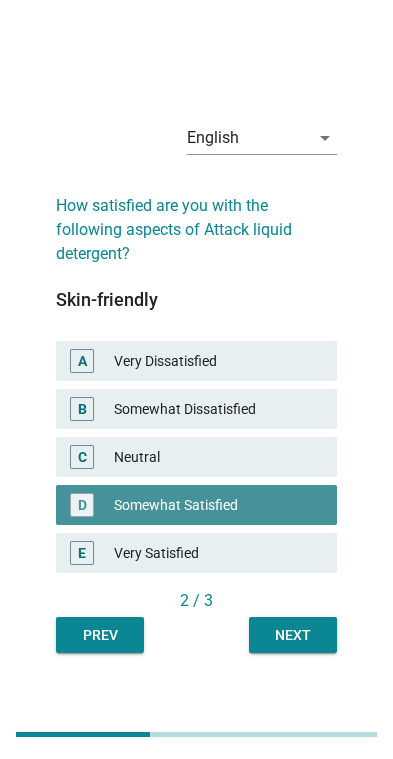 click on "Next" at bounding box center [293, 635] 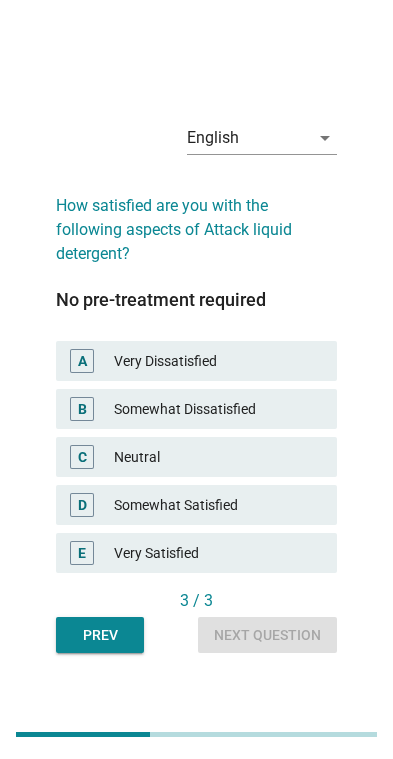 click on "Somewhat Satisfied" at bounding box center [218, 505] 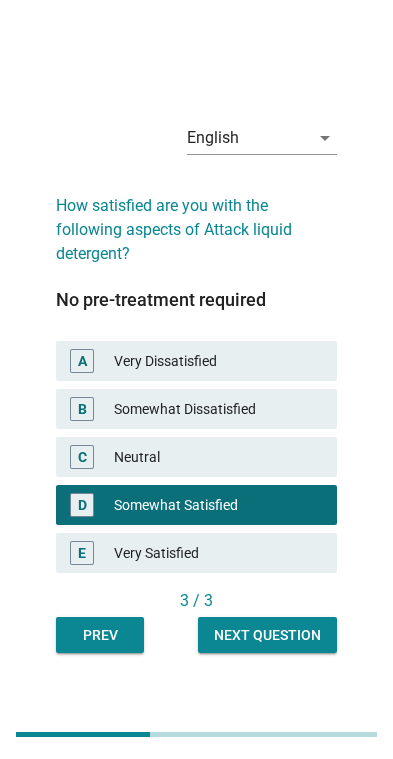 click on "Next question" at bounding box center [267, 635] 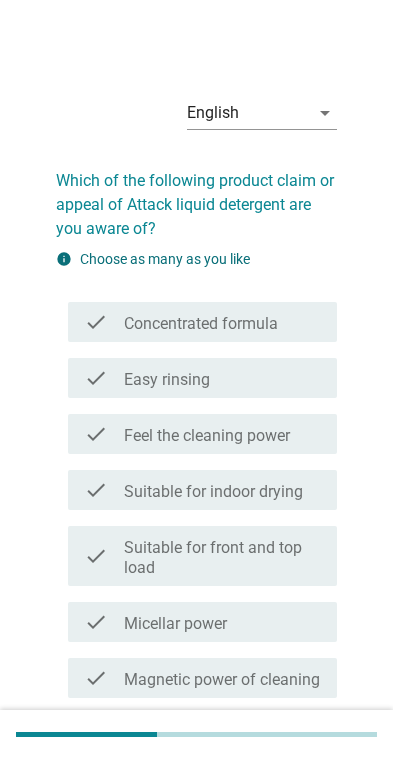 click on "check     check_box_outline_blank Easy rinsing" at bounding box center (202, 378) 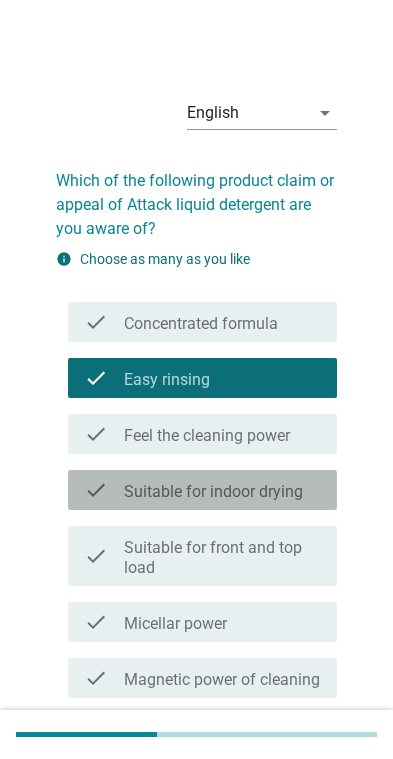 click on "Suitable for indoor drying" at bounding box center [213, 492] 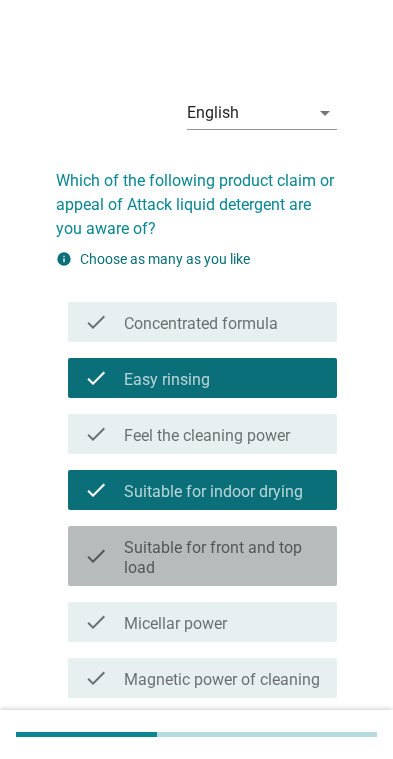 click on "Suitable for front and top load" at bounding box center [223, 558] 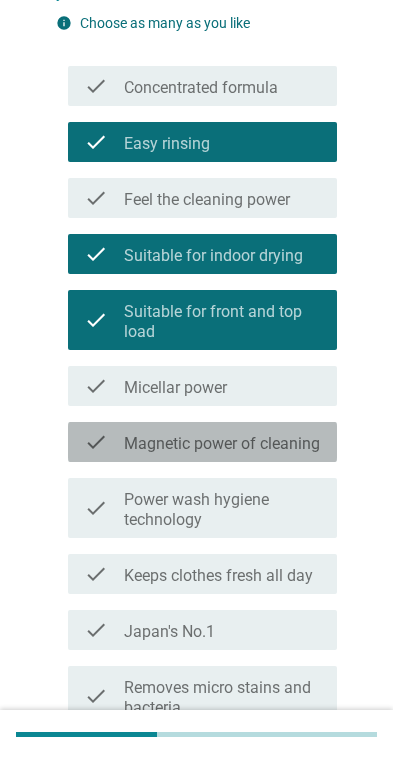click on "check     check_box_outline_blank Magnetic power of cleaning" at bounding box center (202, 442) 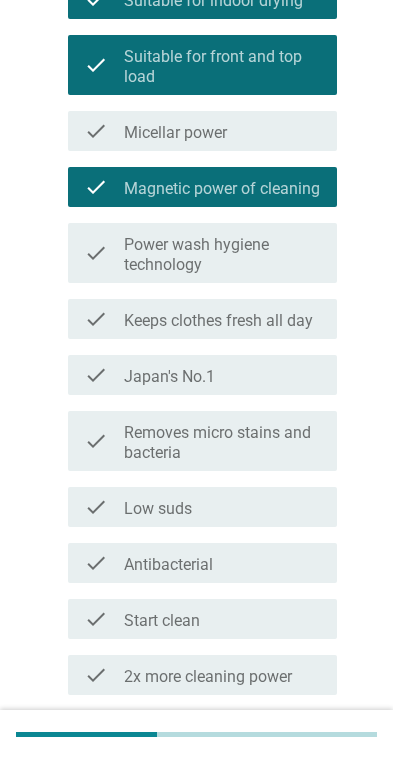 scroll, scrollTop: 492, scrollLeft: 0, axis: vertical 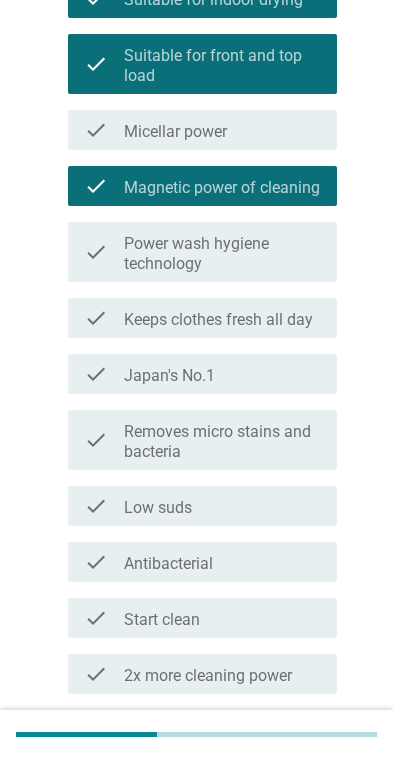 click on "check     check_box_outline_blank Japan's No.1" at bounding box center (202, 374) 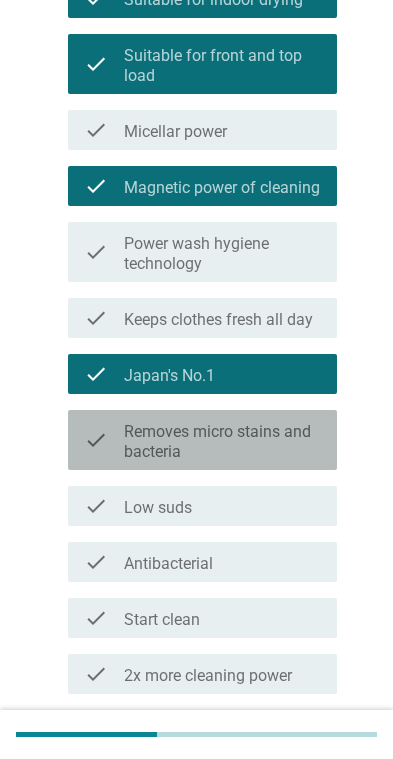 click on "Removes micro stains and bacteria" at bounding box center [223, 442] 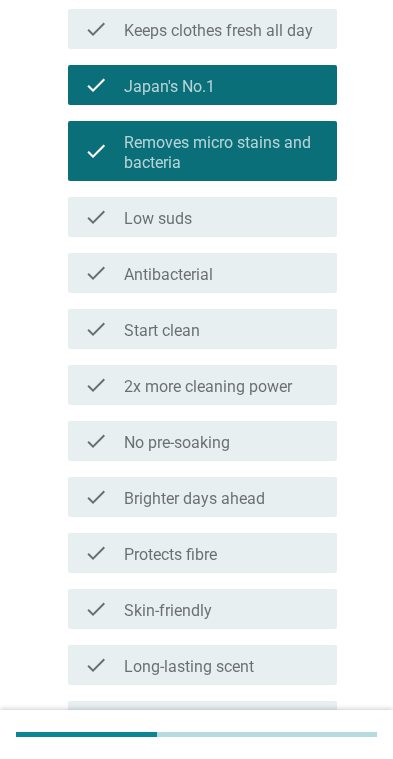scroll, scrollTop: 786, scrollLeft: 0, axis: vertical 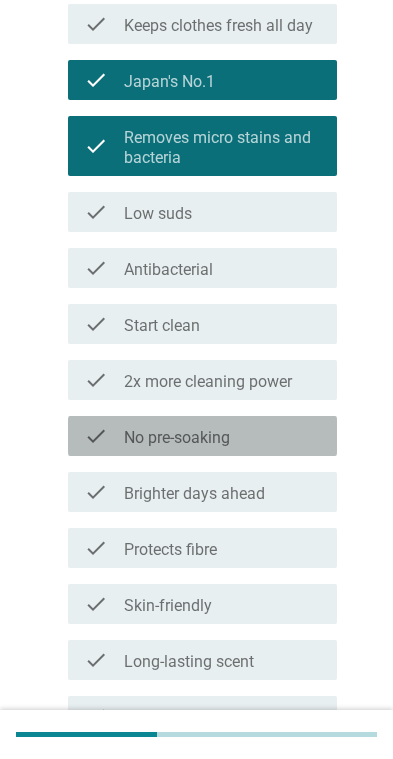click on "check     check_box_outline_blank No pre-soaking" at bounding box center (202, 436) 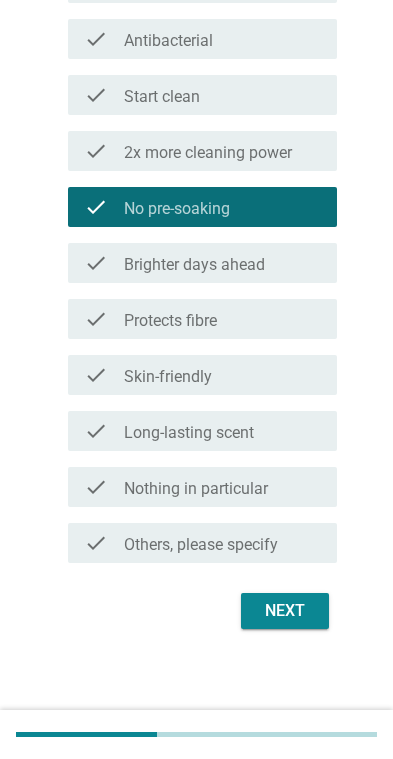 scroll, scrollTop: 1018, scrollLeft: 0, axis: vertical 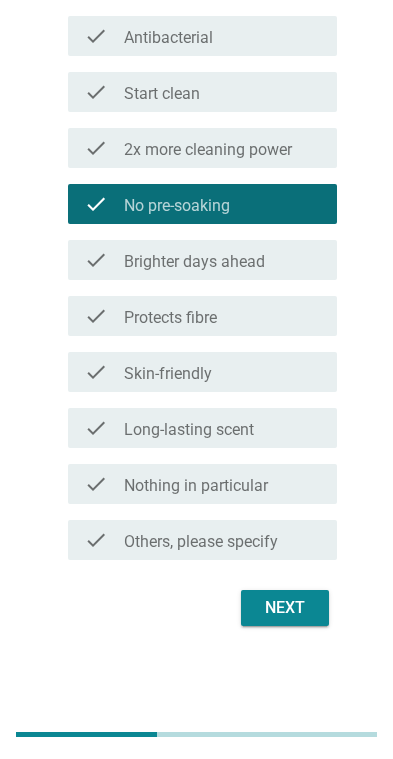 click on "Next" at bounding box center [285, 608] 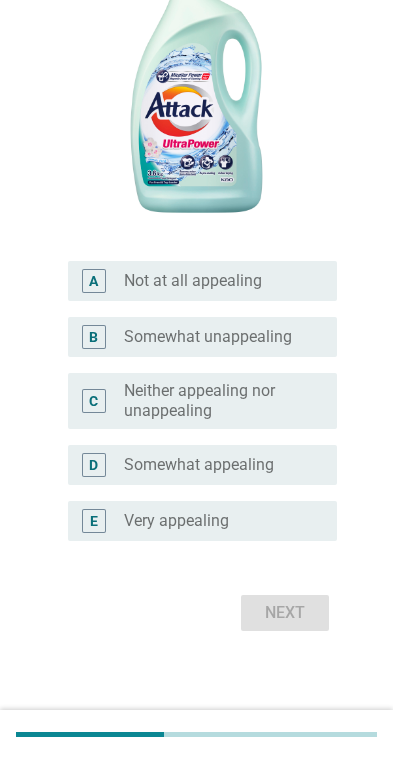 scroll, scrollTop: 364, scrollLeft: 0, axis: vertical 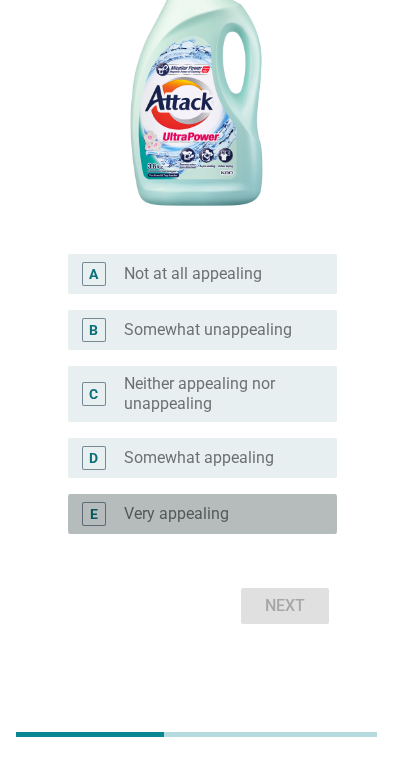 click on "radio_button_unchecked Very appealing" at bounding box center (215, 514) 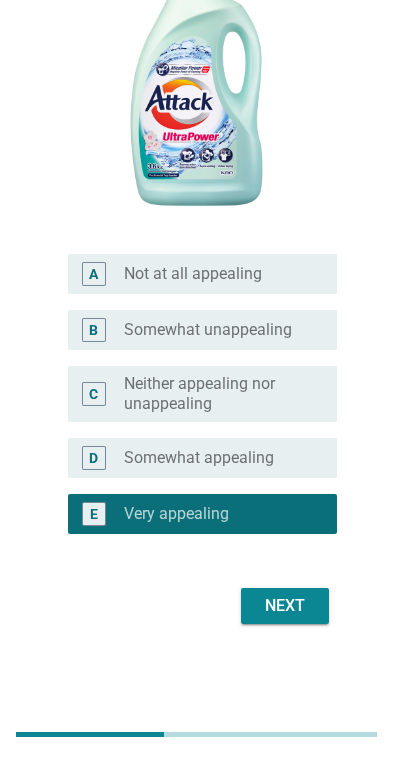 click on "Next" at bounding box center [285, 606] 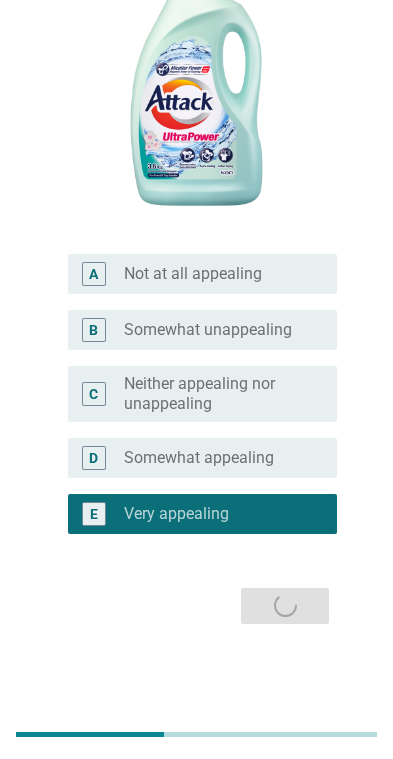 scroll, scrollTop: 0, scrollLeft: 0, axis: both 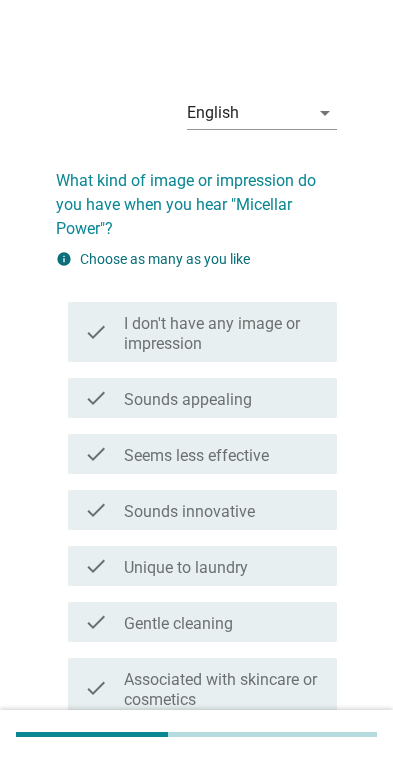 click on "check     check_box_outline_blank Sounds appealing" at bounding box center (202, 398) 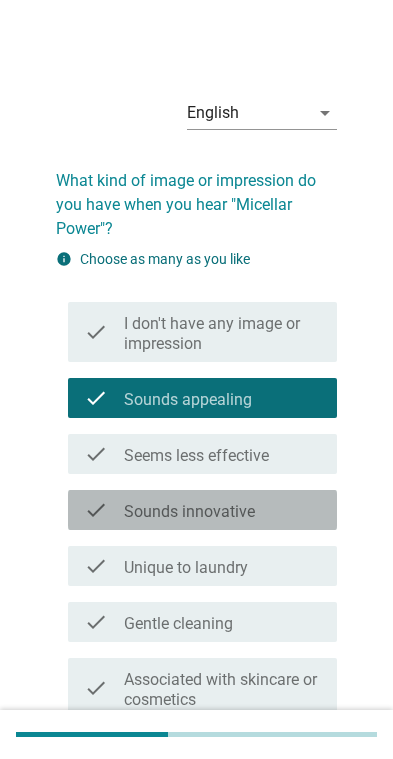 click on "check     check_box_outline_blank Sounds innovative" at bounding box center (202, 510) 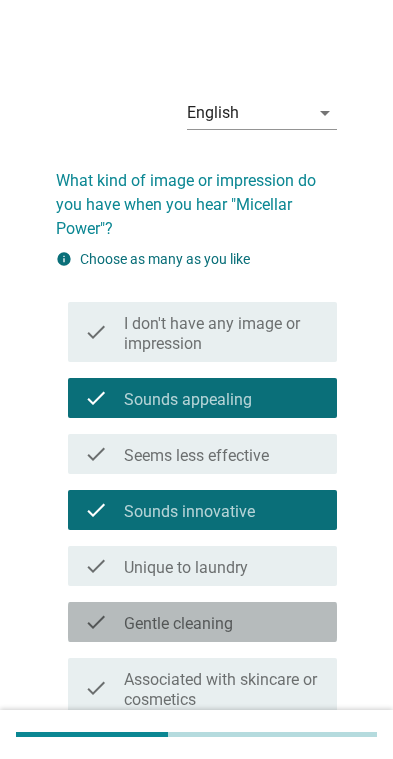 click on "check     check_box_outline_blank Gentle cleaning" at bounding box center (202, 622) 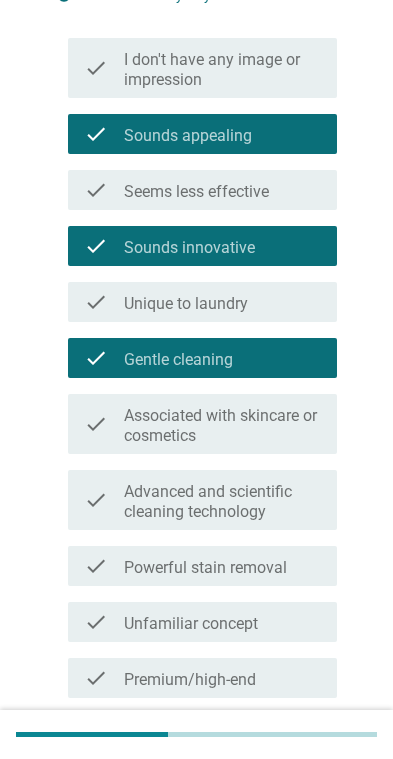 scroll, scrollTop: 299, scrollLeft: 0, axis: vertical 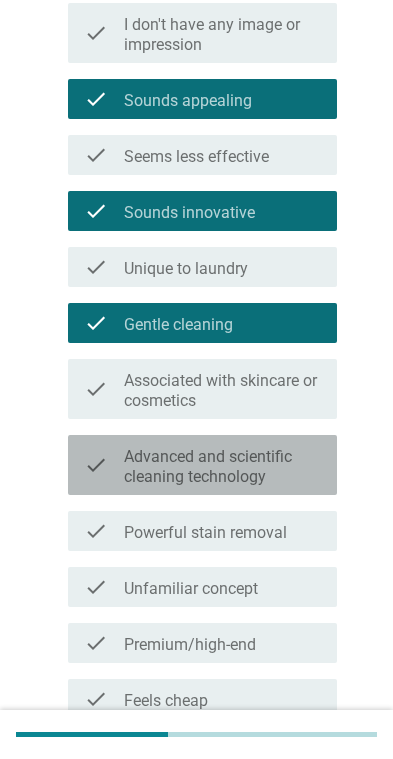 click on "Advanced and scientific cleaning technology" at bounding box center (223, 467) 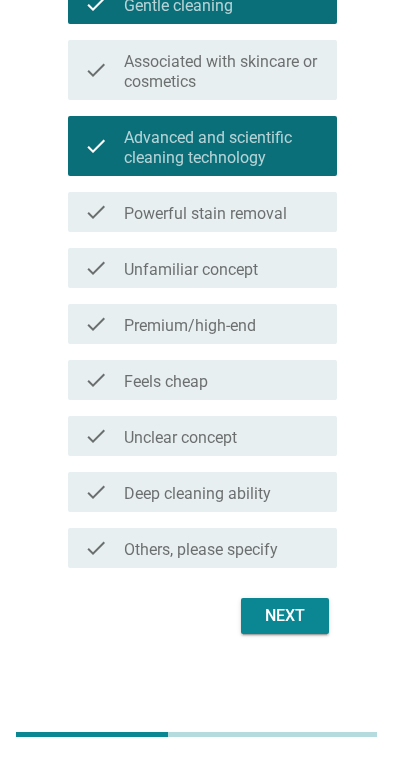 scroll, scrollTop: 619, scrollLeft: 0, axis: vertical 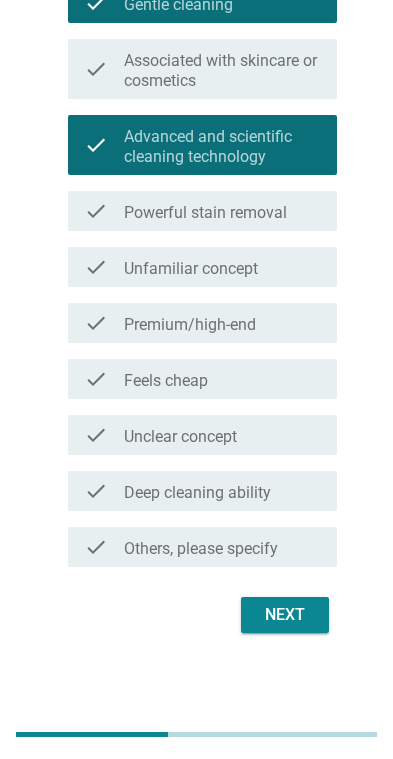 click on "check     check_box_outline_blank Feels cheap" at bounding box center (202, 379) 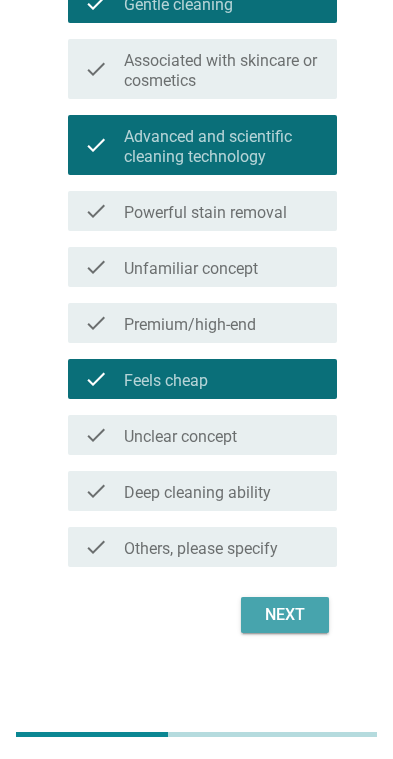 click on "Next" at bounding box center (285, 615) 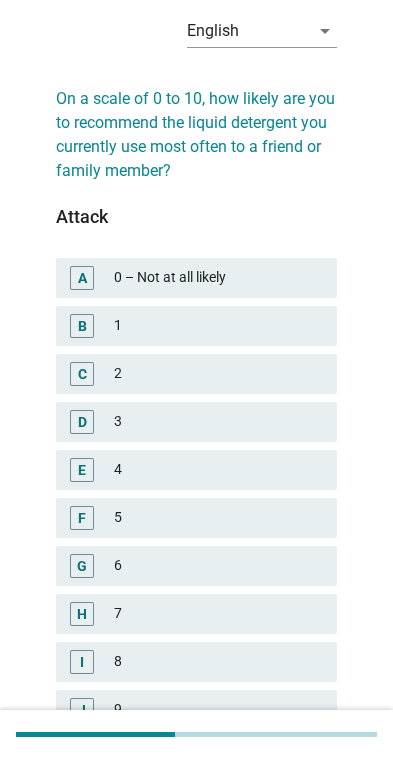 scroll, scrollTop: 310, scrollLeft: 0, axis: vertical 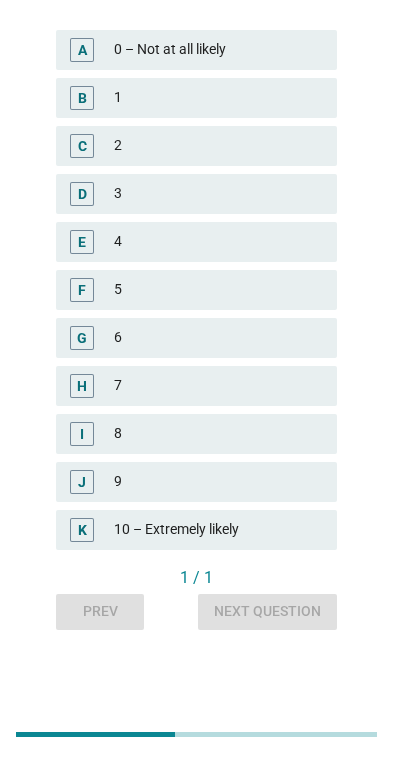 click on "9" at bounding box center [218, 482] 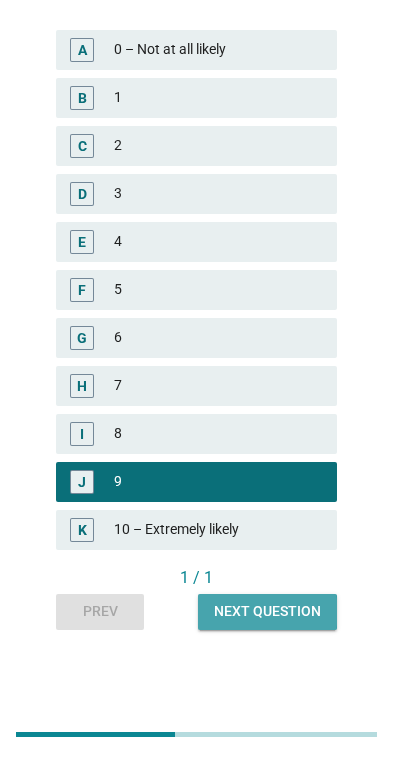 click on "Next question" at bounding box center [267, 612] 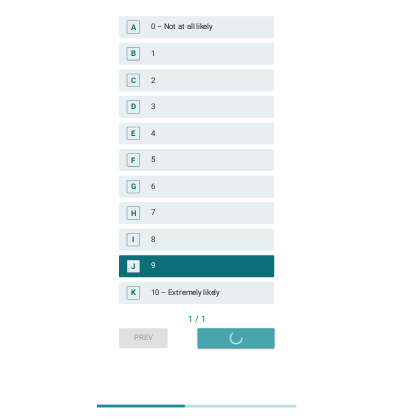 scroll, scrollTop: 0, scrollLeft: 0, axis: both 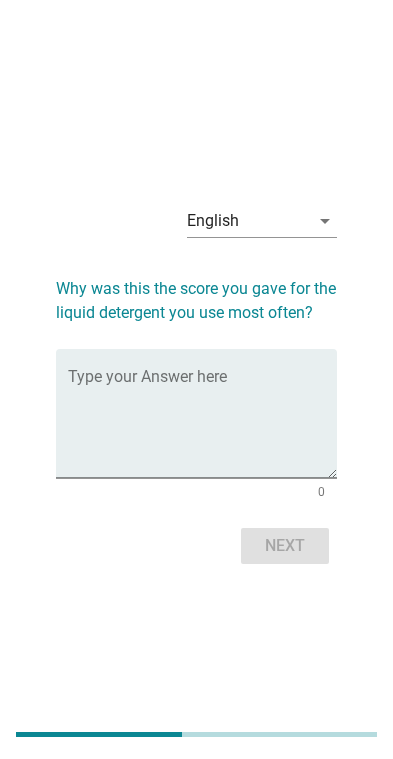 click at bounding box center (202, 425) 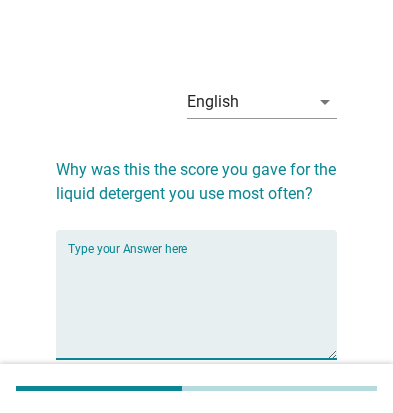 scroll, scrollTop: 12, scrollLeft: 0, axis: vertical 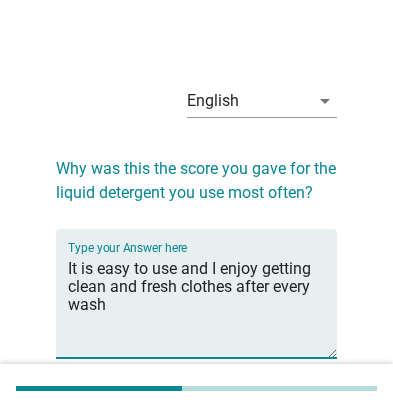 type on "It is easy to use and I enjoy getting clean and fresh clothes after every wash" 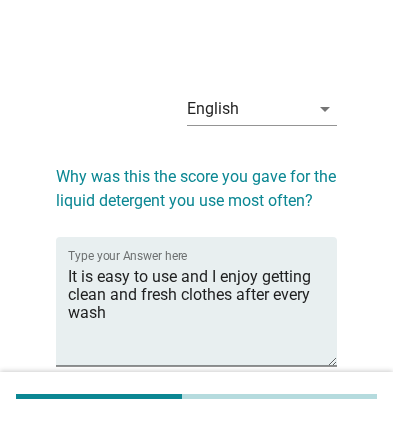 scroll, scrollTop: 0, scrollLeft: 0, axis: both 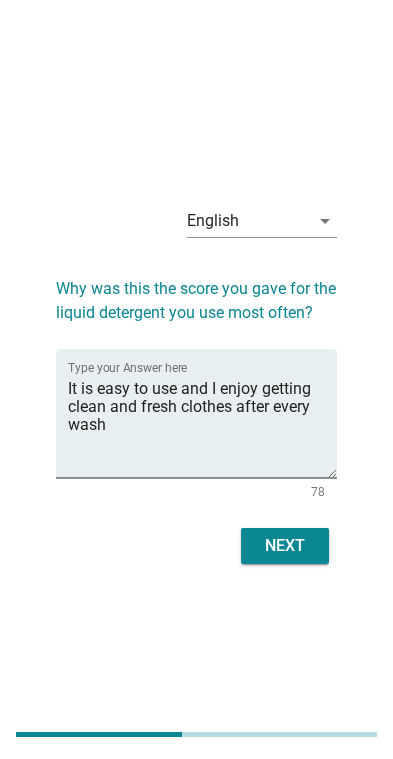 click on "Next" at bounding box center [285, 546] 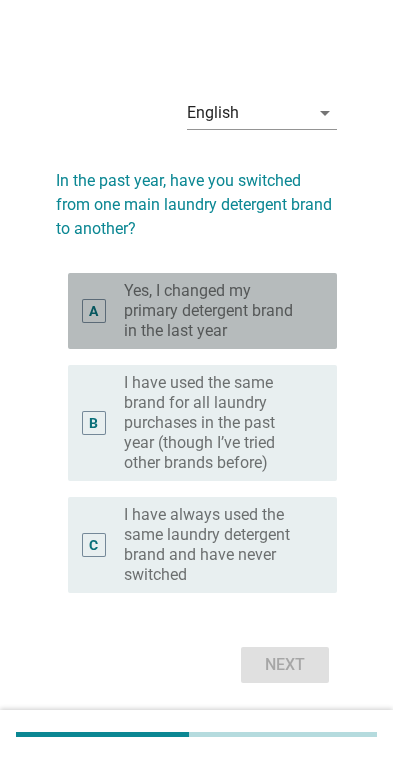 click on "A" at bounding box center [94, 311] 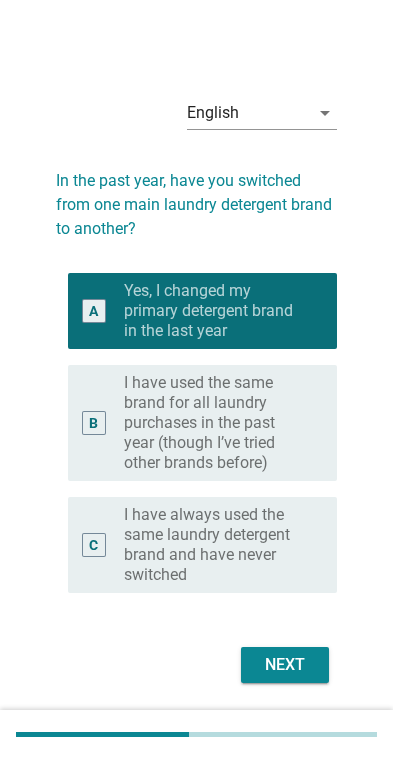 click on "Next" at bounding box center [285, 665] 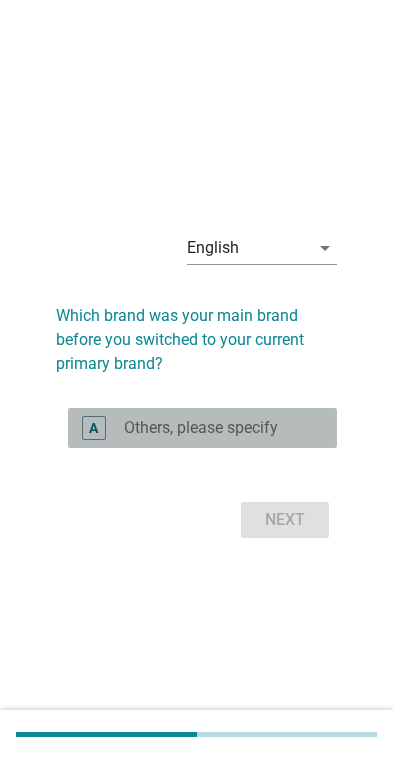 click on "Others, please specify" at bounding box center (201, 428) 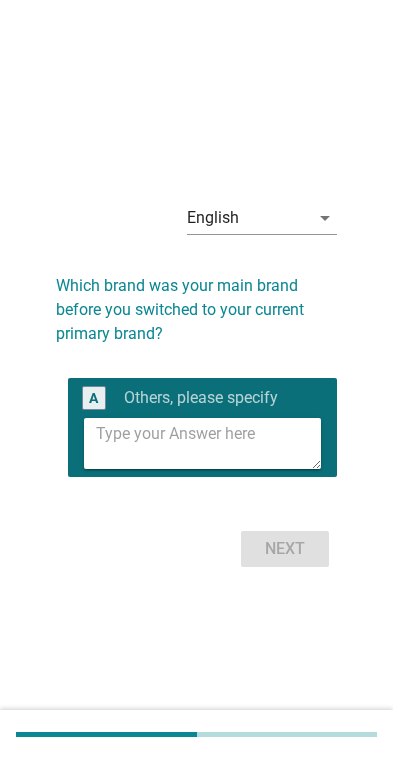 click at bounding box center (208, 443) 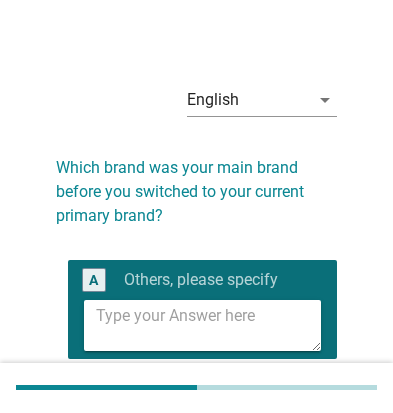 scroll, scrollTop: 13, scrollLeft: 0, axis: vertical 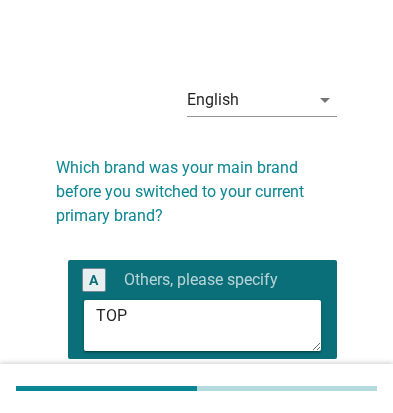 type on "TOP" 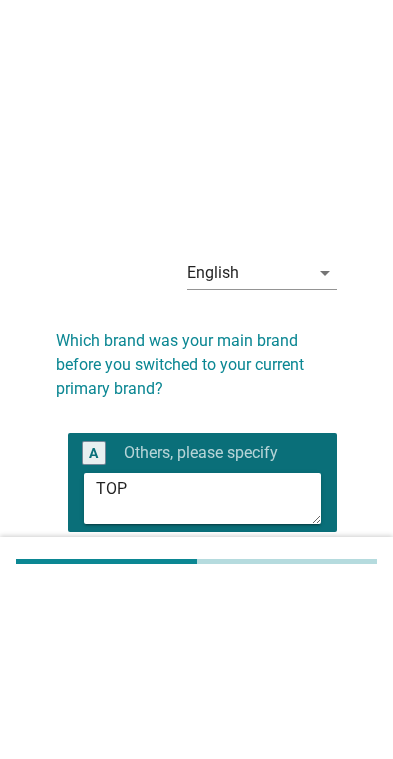 scroll, scrollTop: 0, scrollLeft: 0, axis: both 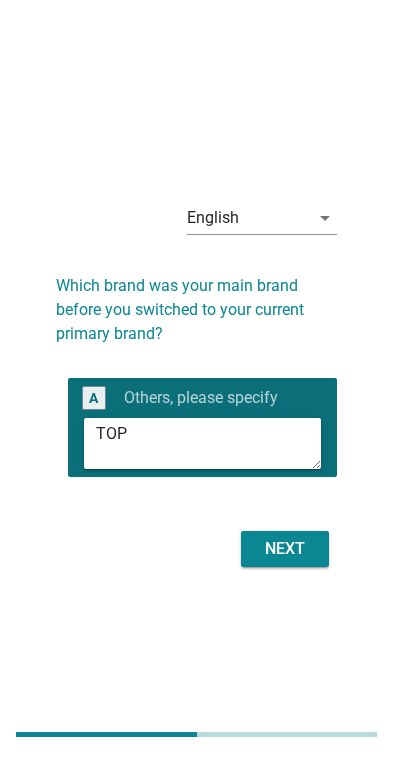click on "Next" at bounding box center (285, 549) 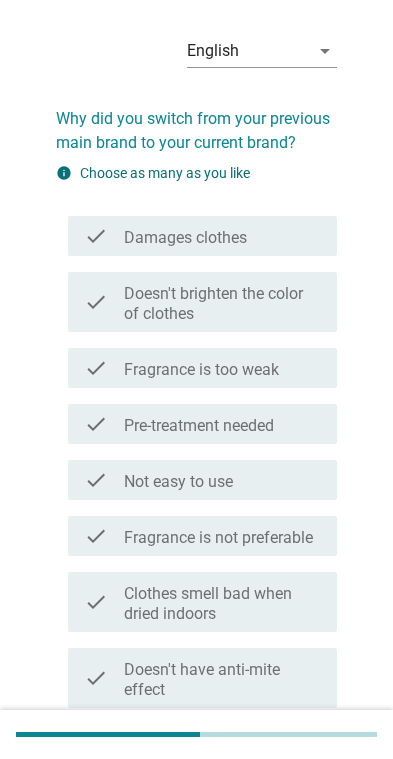 scroll, scrollTop: 63, scrollLeft: 0, axis: vertical 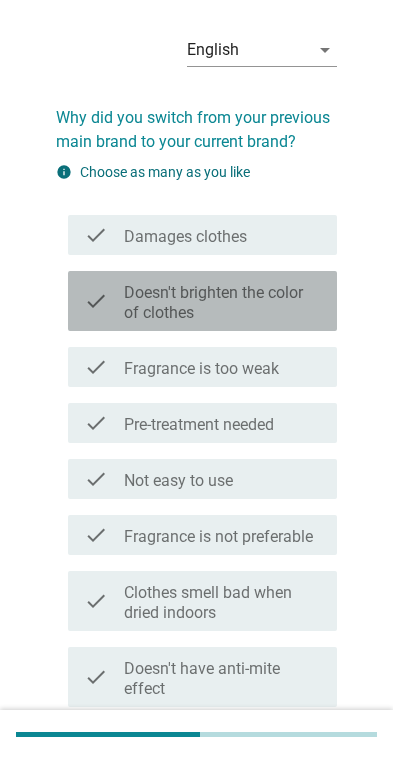 click on "check     check_box_outline_blank Doesn't brighten the color of clothes" at bounding box center [202, 301] 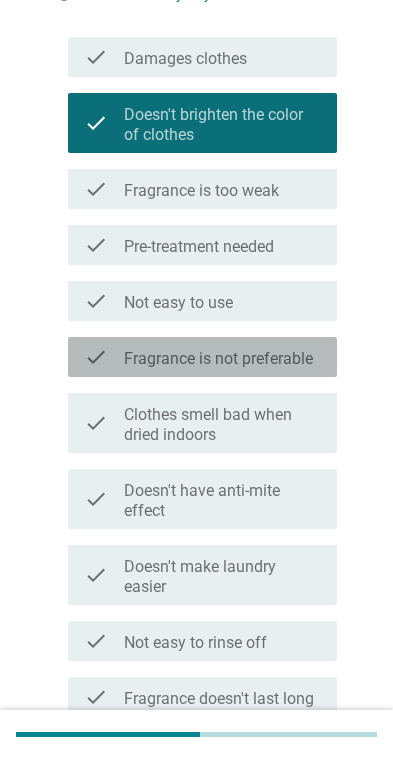 click on "check     check_box_outline_blank Fragrance is not preferable" at bounding box center [202, 357] 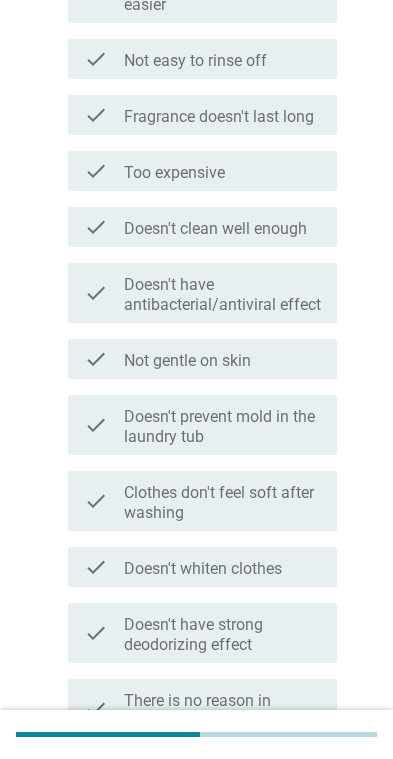 scroll, scrollTop: 829, scrollLeft: 0, axis: vertical 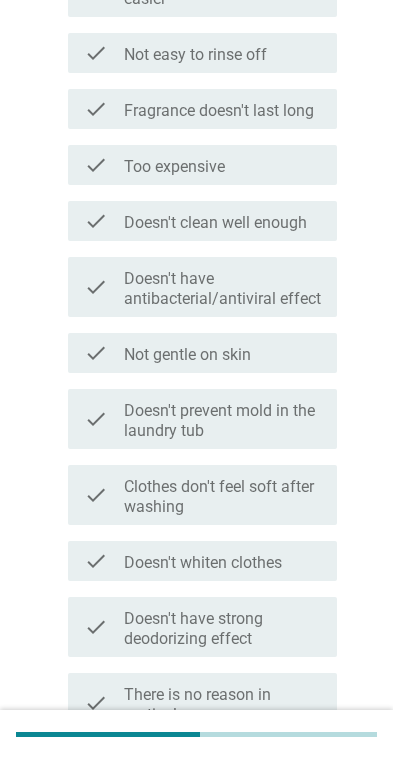 click on "check     check_box_outline_blank Doesn't clean well enough" at bounding box center (196, 221) 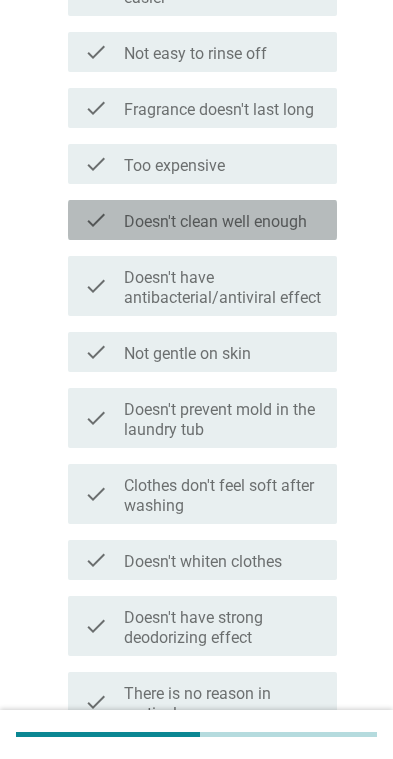 click on "check" at bounding box center (104, 220) 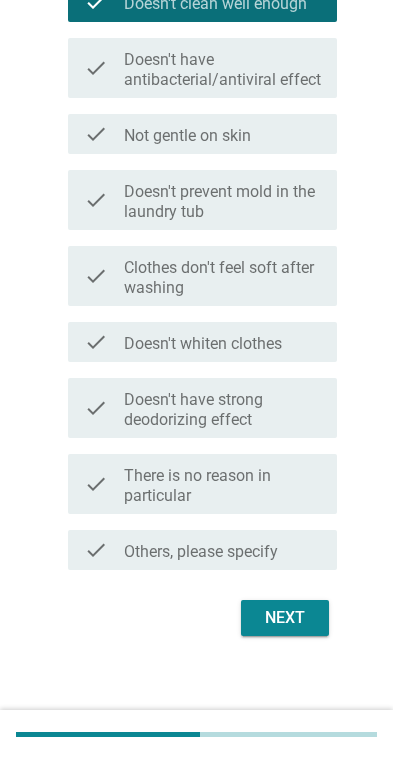 scroll, scrollTop: 1060, scrollLeft: 0, axis: vertical 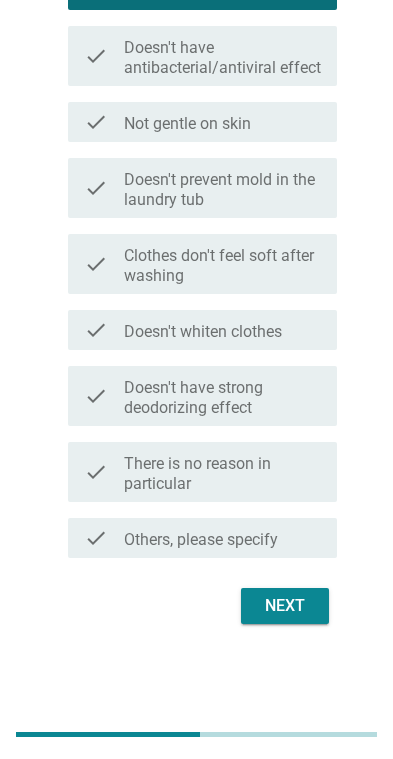 click on "Next" at bounding box center [285, 606] 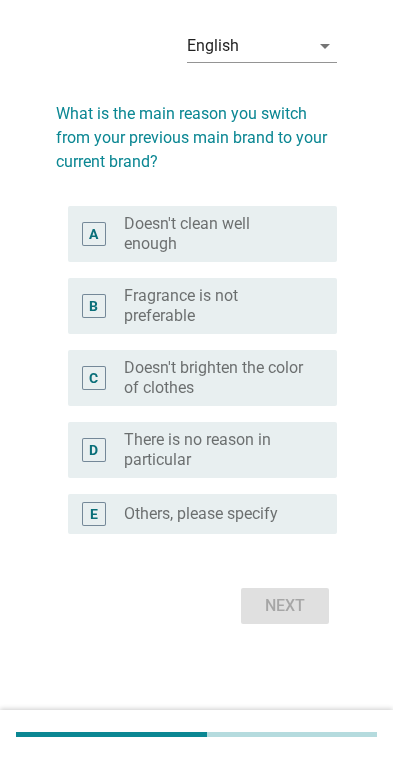 scroll, scrollTop: 0, scrollLeft: 0, axis: both 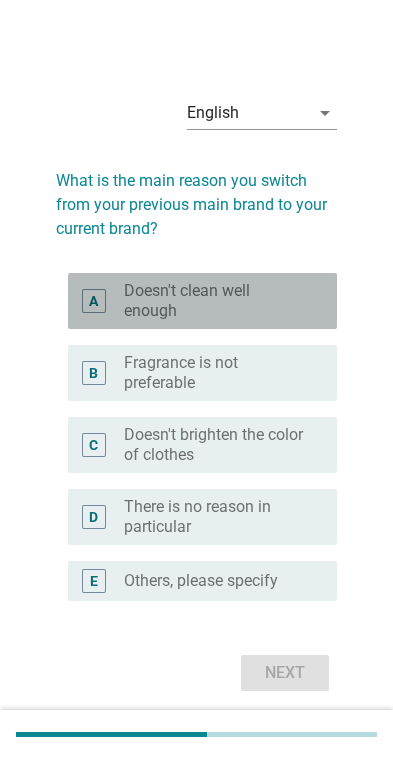 click on "A" at bounding box center [93, 300] 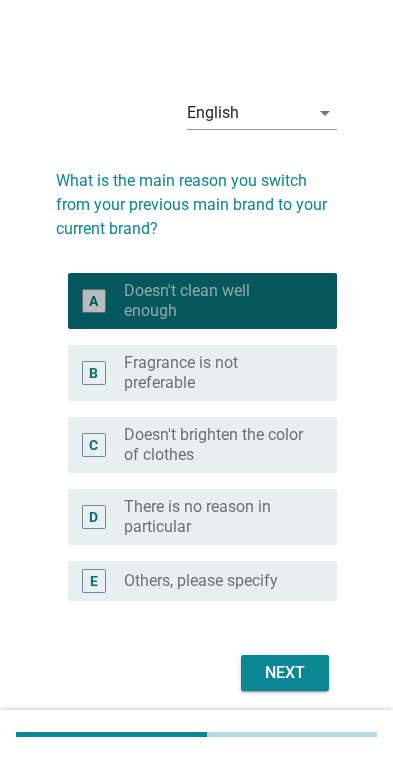 click on "Next" at bounding box center [285, 673] 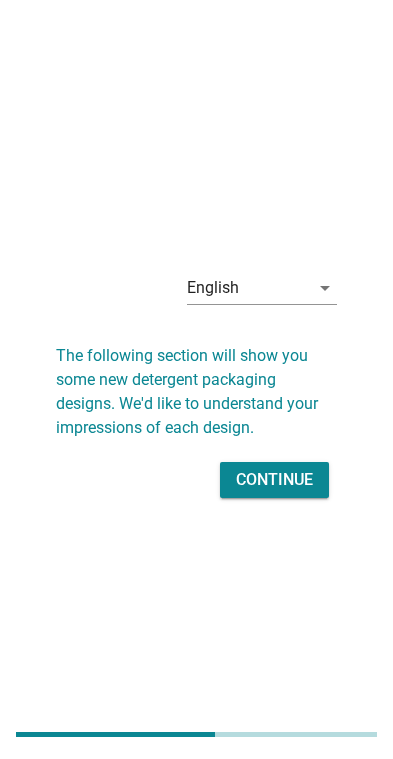 click on "Continue" at bounding box center (274, 480) 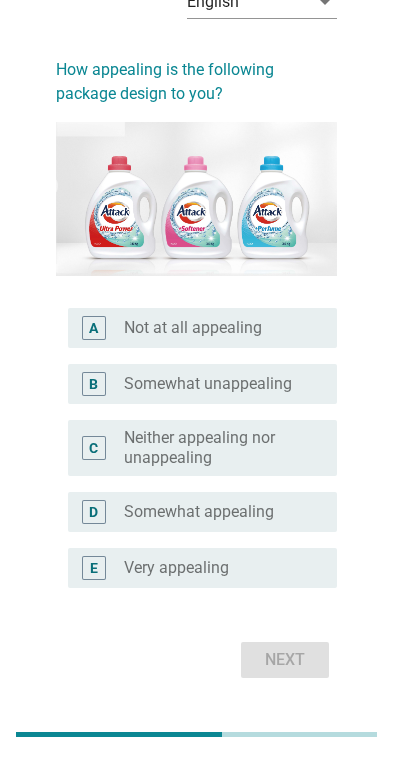 scroll, scrollTop: 112, scrollLeft: 0, axis: vertical 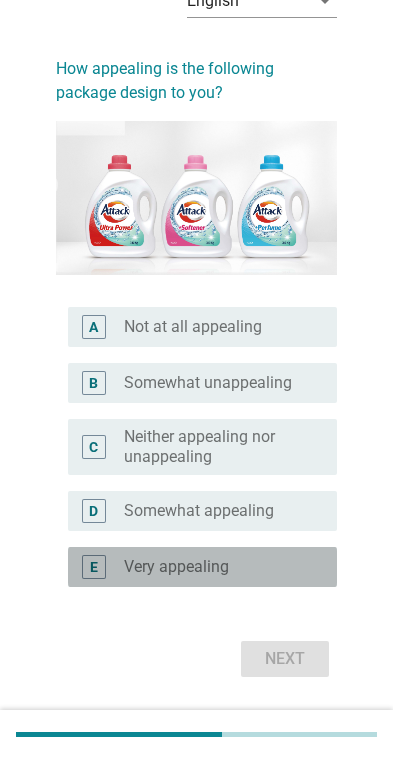 click on "radio_button_unchecked Very appealing" at bounding box center (223, 567) 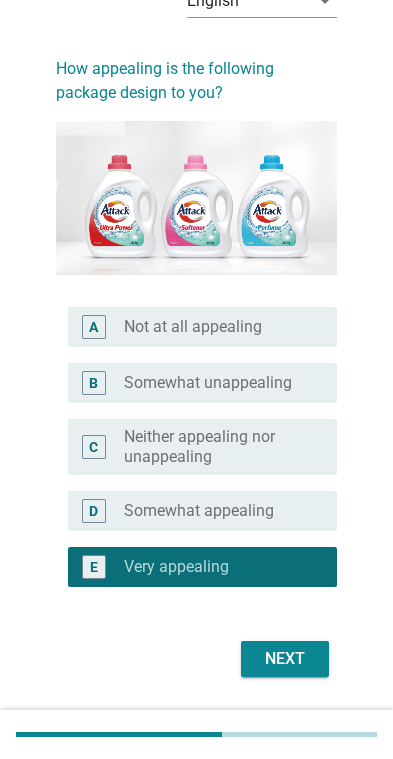 click on "Next" at bounding box center [285, 659] 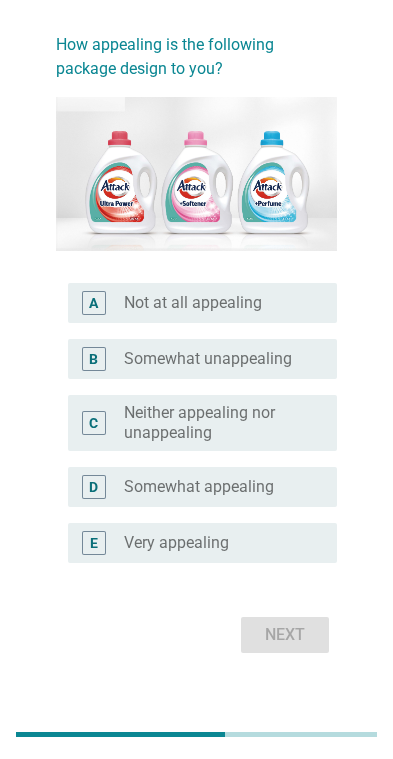 scroll, scrollTop: 149, scrollLeft: 0, axis: vertical 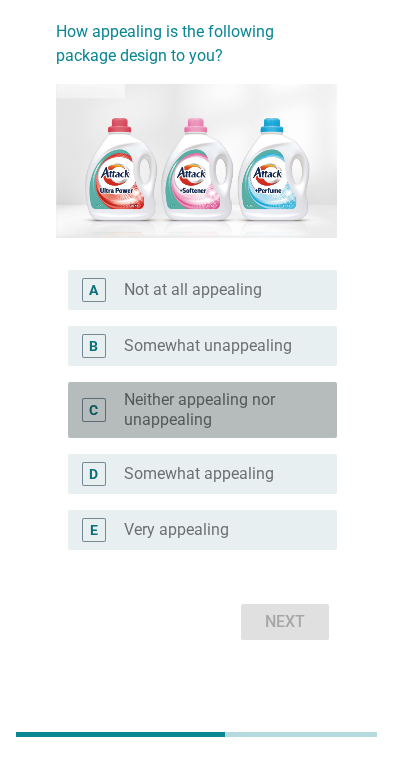 click on "Neither appealing nor unappealing" at bounding box center (215, 410) 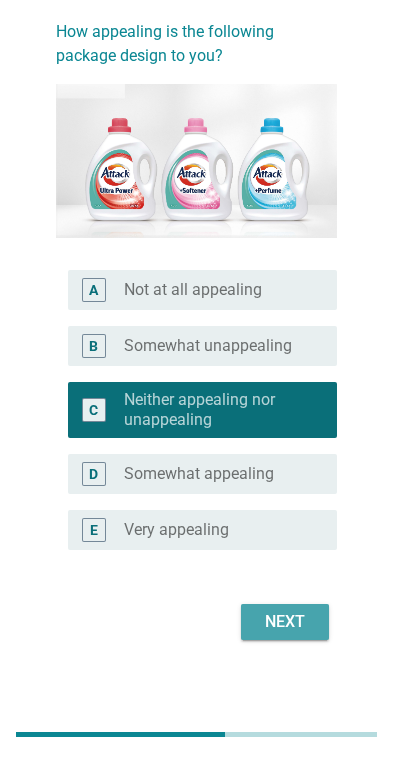 click on "Next" at bounding box center [285, 622] 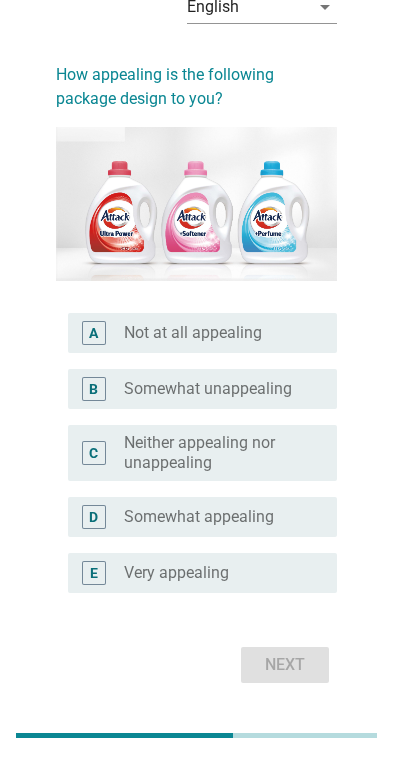 scroll, scrollTop: 106, scrollLeft: 0, axis: vertical 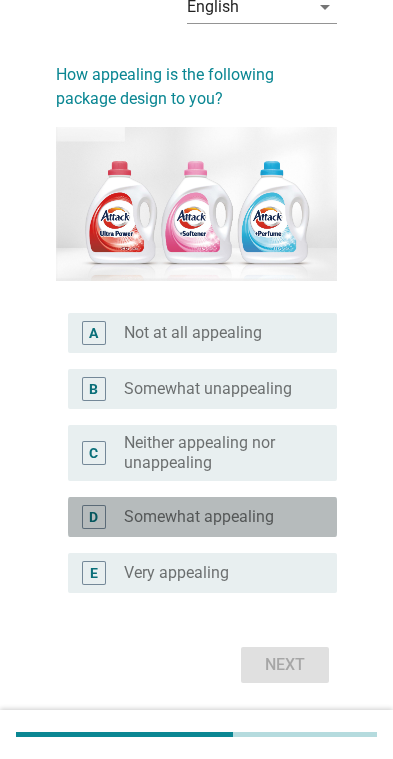 click on "D" at bounding box center (94, 517) 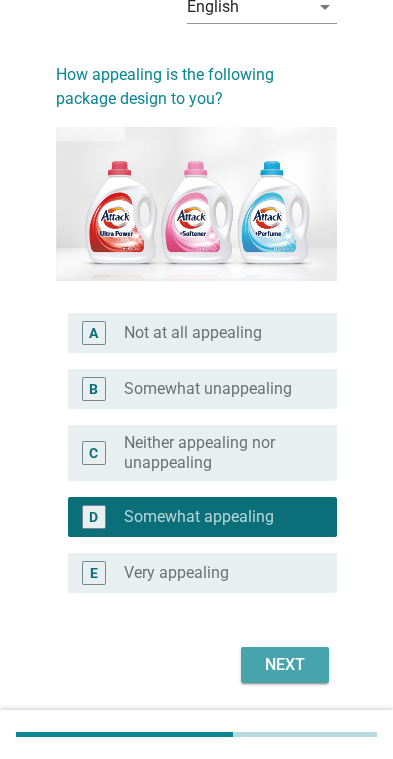 click on "Next" at bounding box center (285, 665) 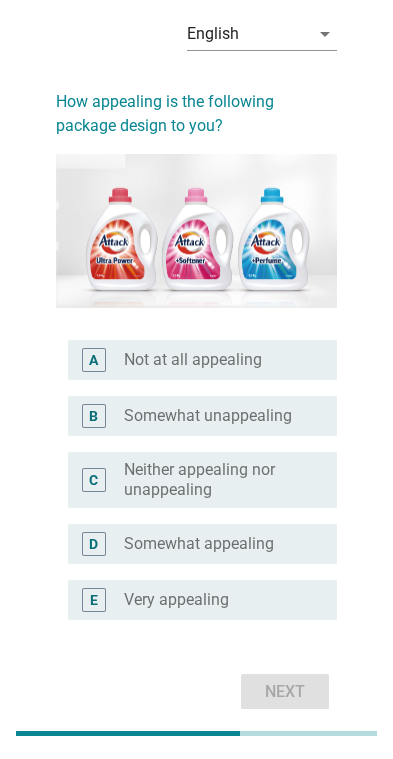 scroll, scrollTop: 81, scrollLeft: 0, axis: vertical 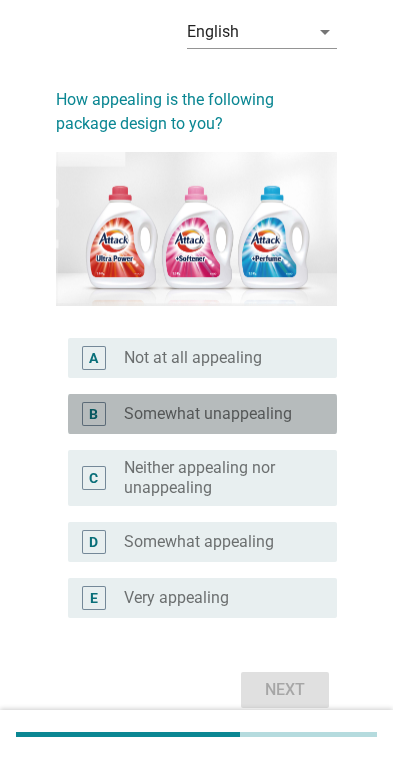 click on "B" at bounding box center (104, 414) 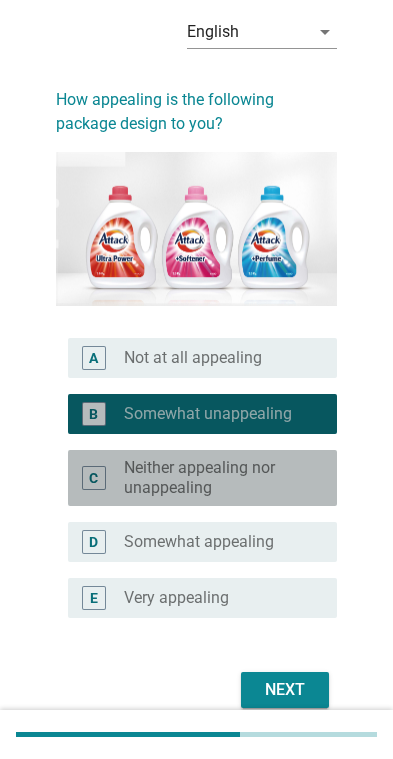 click on "C     radio_button_unchecked Neither appealing nor unappealing" at bounding box center [202, 478] 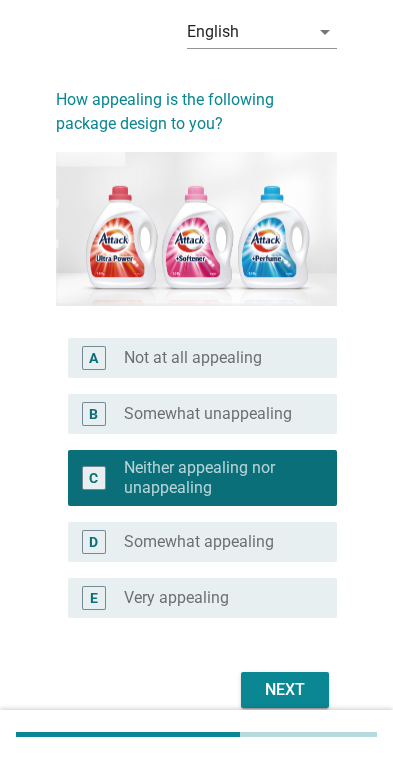 click on "Next" at bounding box center [285, 690] 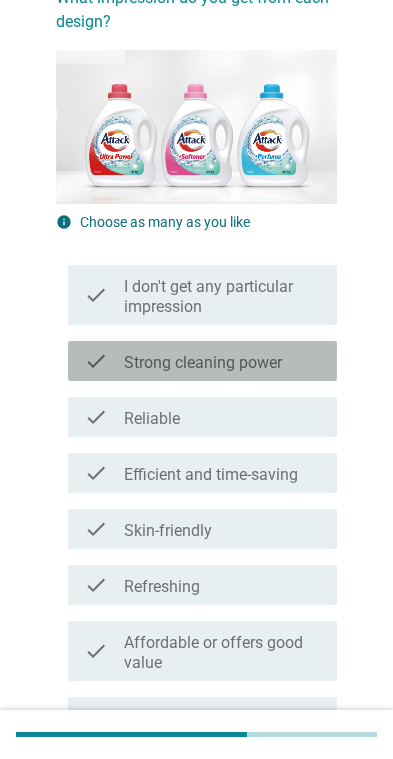 scroll, scrollTop: 183, scrollLeft: 0, axis: vertical 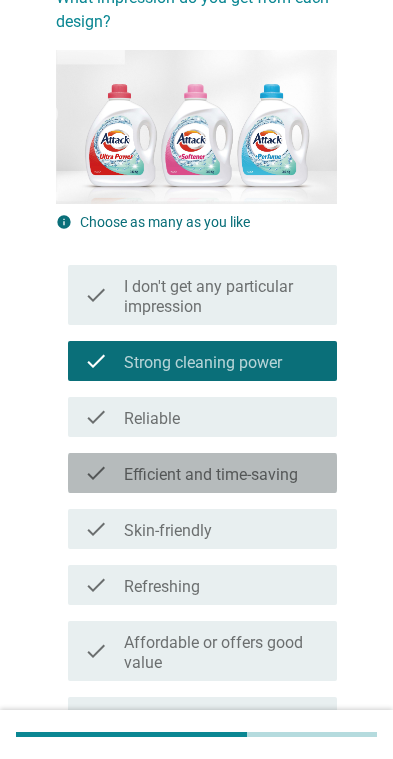 click on "check" at bounding box center (104, 473) 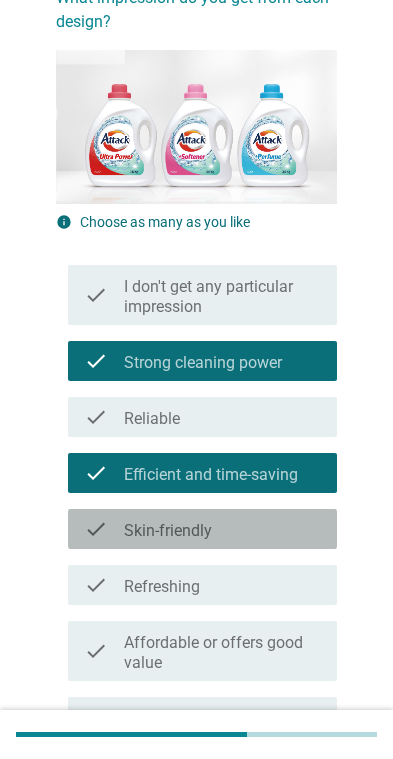 click on "check" at bounding box center [96, 529] 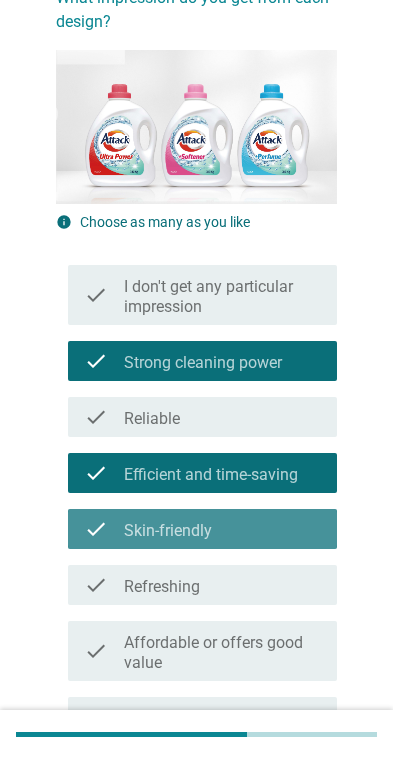 click on "check" at bounding box center [96, 529] 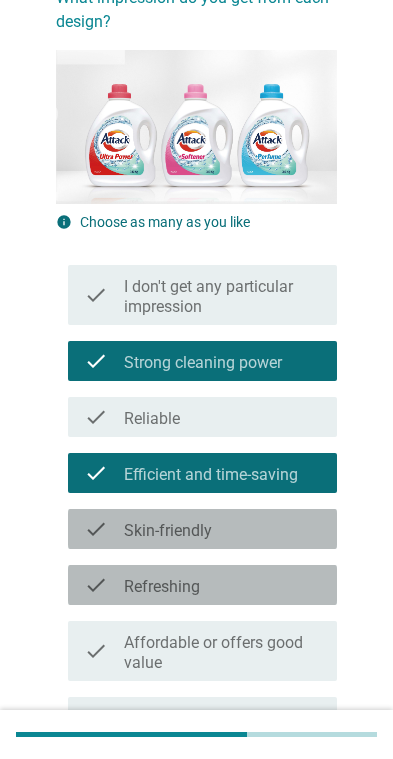 click on "check" at bounding box center [104, 585] 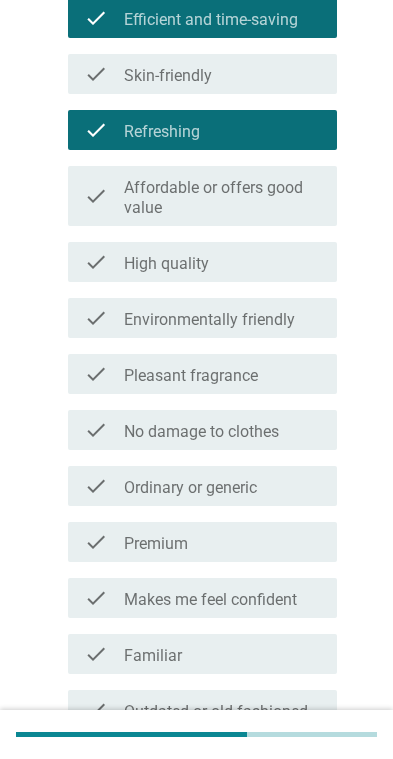 click on "check     check_box_outline_blank High quality" at bounding box center (202, 262) 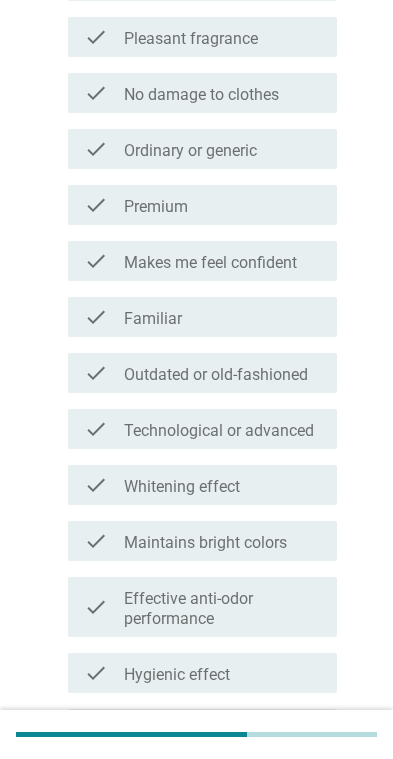 scroll, scrollTop: 975, scrollLeft: 0, axis: vertical 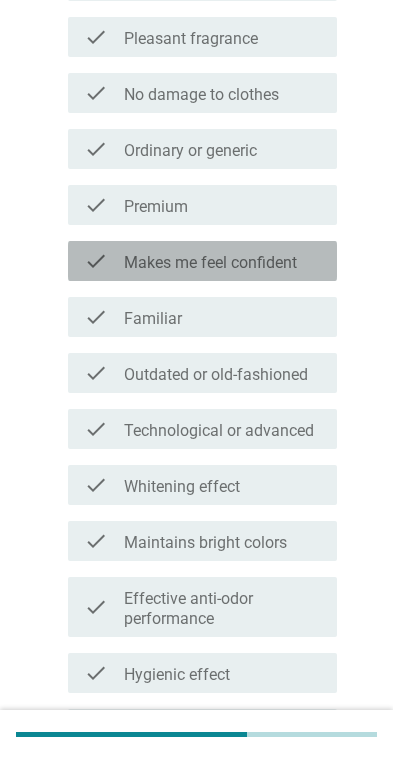 click on "check" at bounding box center (96, 261) 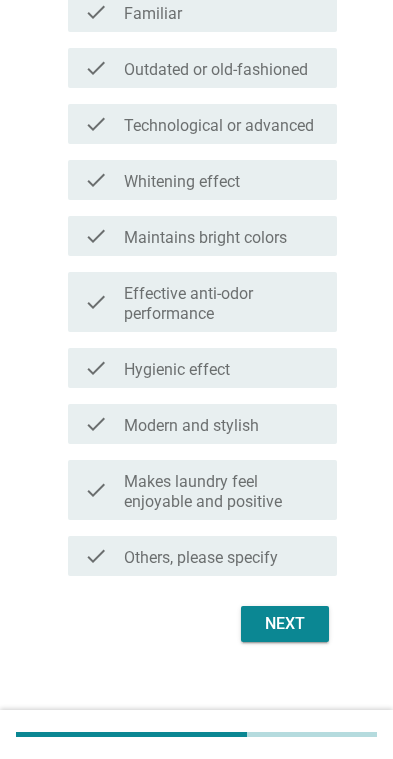 scroll, scrollTop: 1299, scrollLeft: 0, axis: vertical 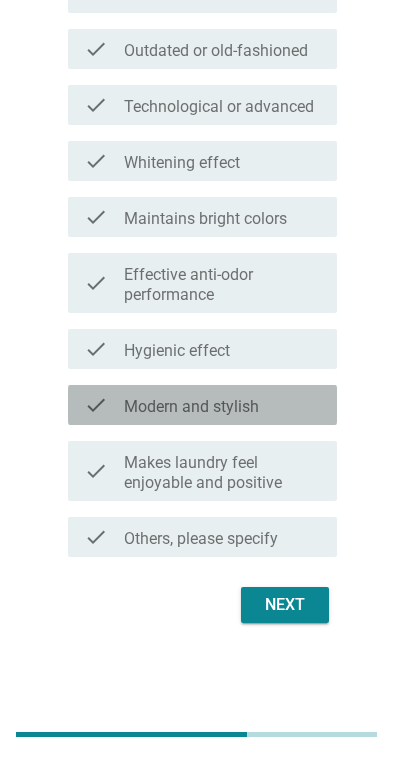 click on "check" at bounding box center (104, 405) 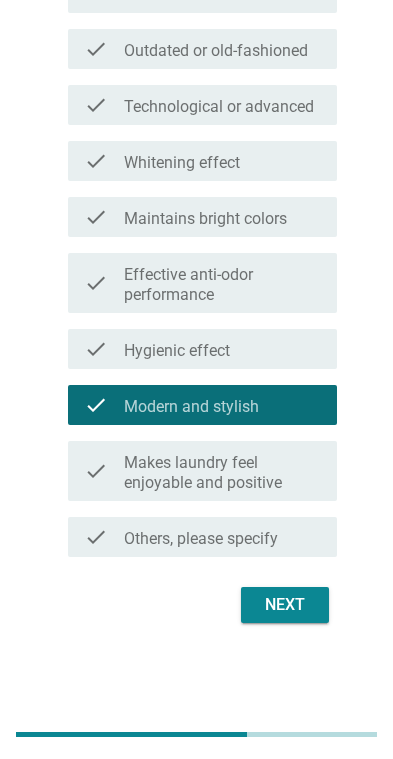 click on "Next" at bounding box center (285, 605) 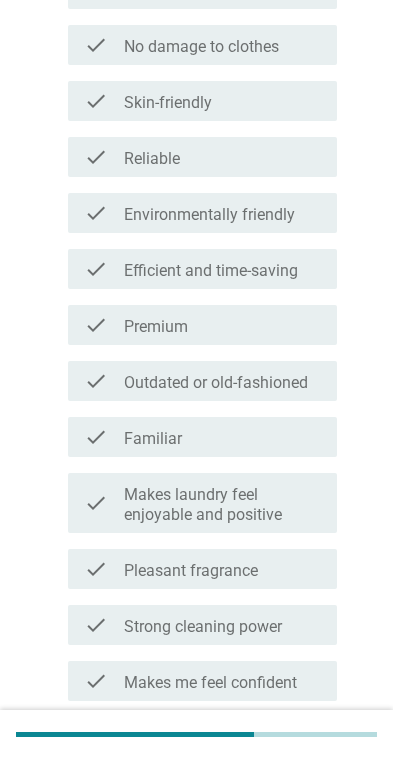 scroll, scrollTop: 499, scrollLeft: 0, axis: vertical 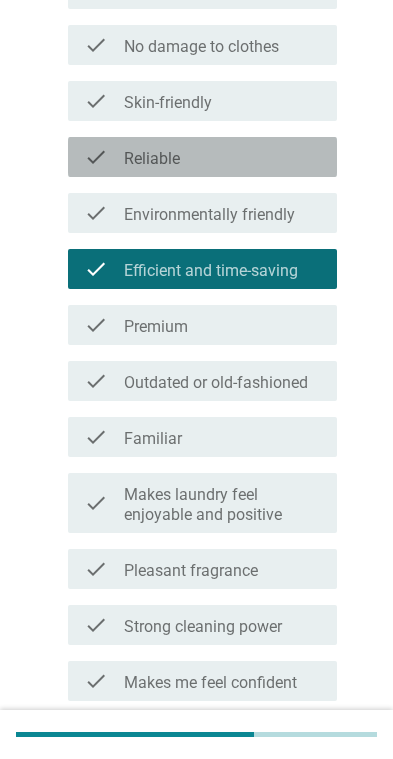 click on "check     check_box_outline_blank Reliable" at bounding box center (202, 157) 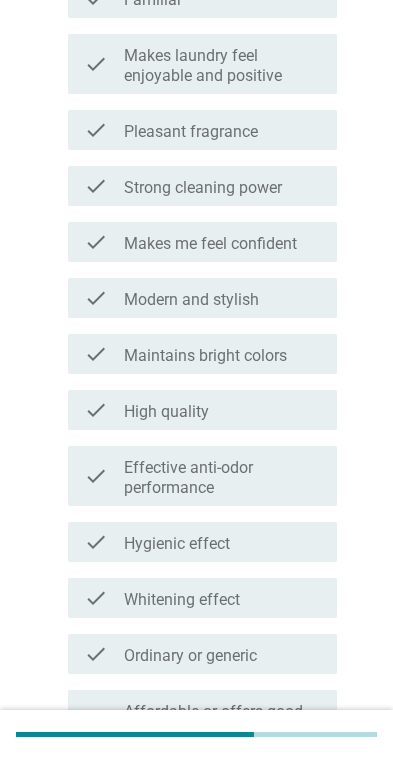 scroll, scrollTop: 1025, scrollLeft: 0, axis: vertical 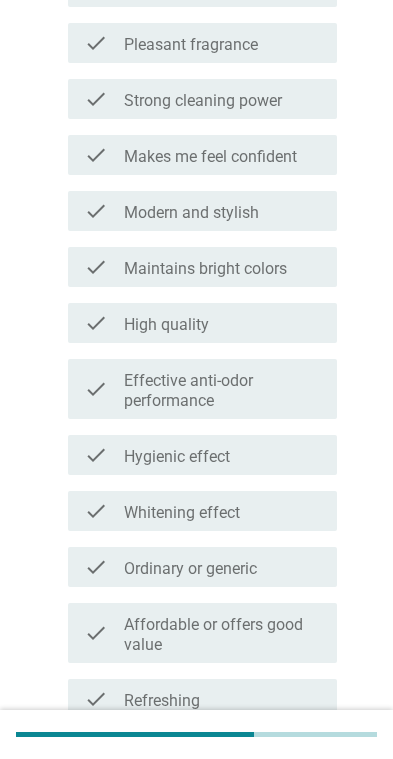 click on "check     check_box_outline_blank High quality" at bounding box center (202, 323) 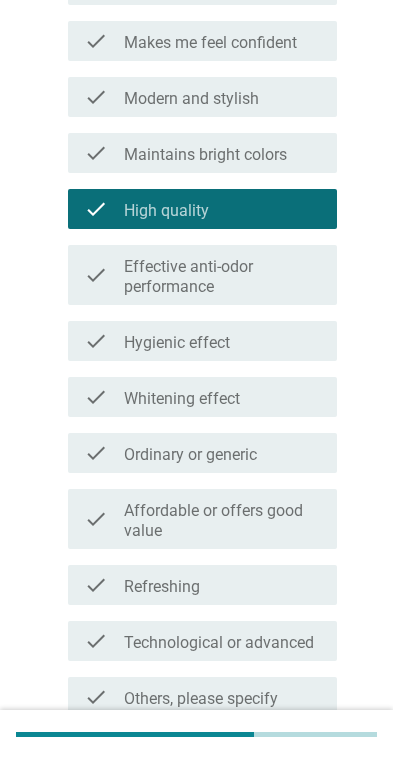 scroll, scrollTop: 1299, scrollLeft: 0, axis: vertical 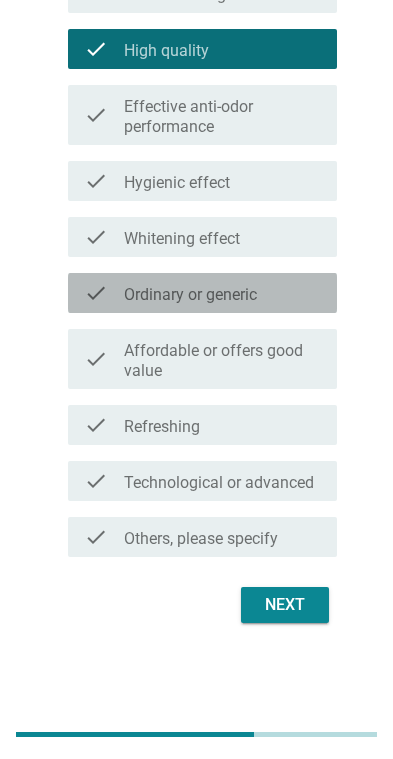 click on "check     check_box_outline_blank Ordinary or generic" at bounding box center (202, 293) 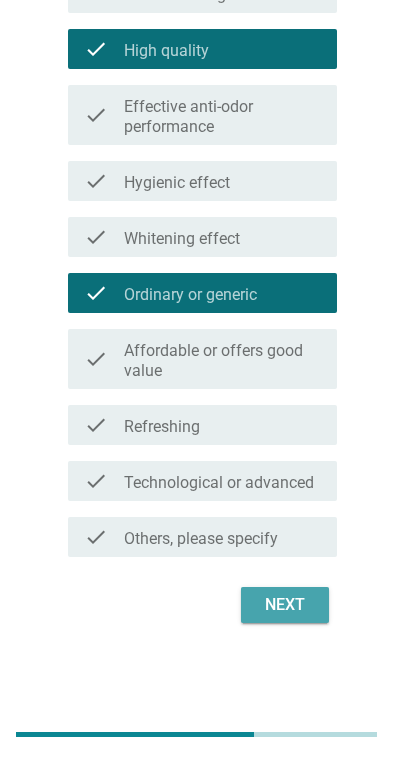 click on "Next" at bounding box center [285, 605] 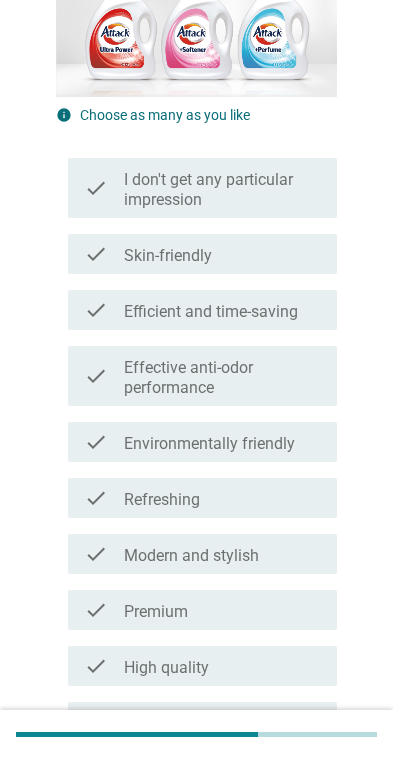 scroll, scrollTop: 291, scrollLeft: 0, axis: vertical 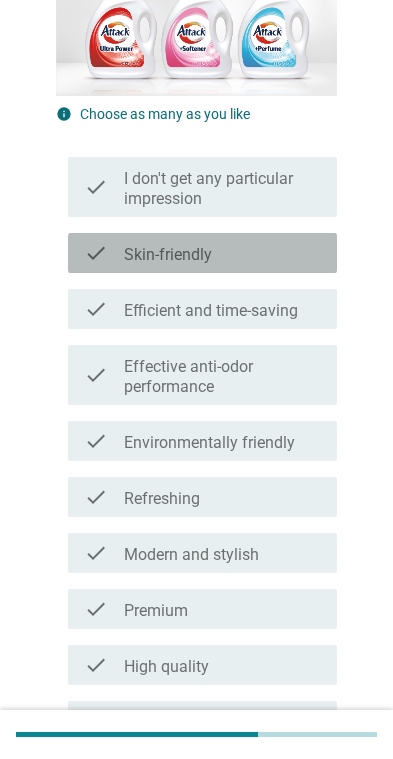 click on "check     check_box_outline_blank Skin-friendly" at bounding box center [202, 253] 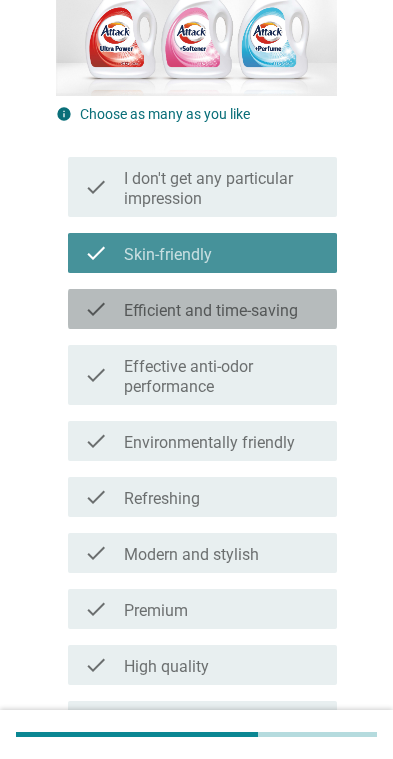 click on "check     check_box_outline_blank Efficient and time-saving" at bounding box center (202, 309) 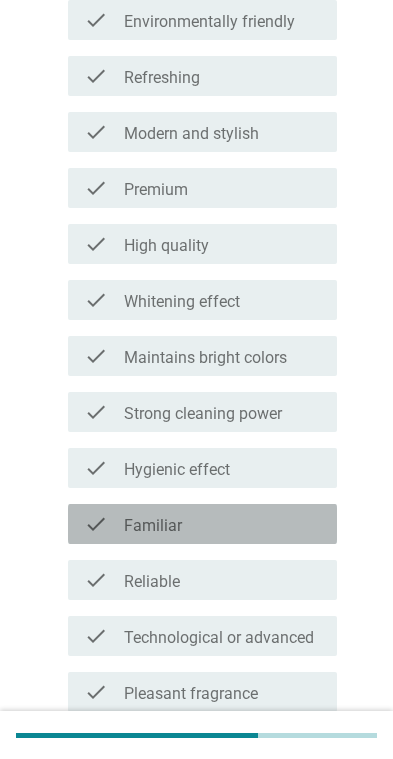 scroll, scrollTop: 715, scrollLeft: 0, axis: vertical 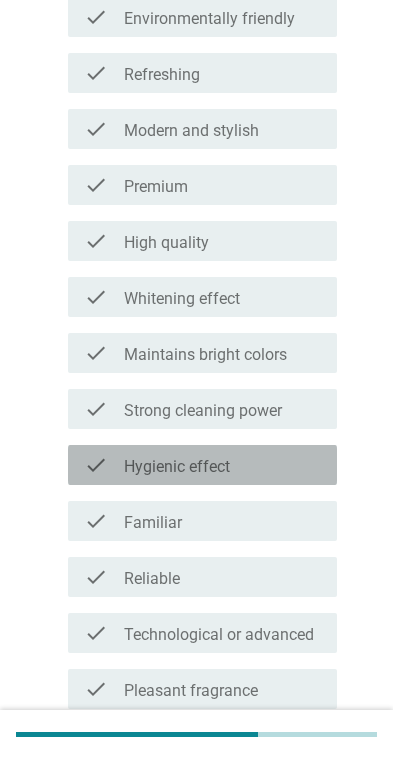 click on "check_box_outline_blank Hygienic effect" at bounding box center [223, 465] 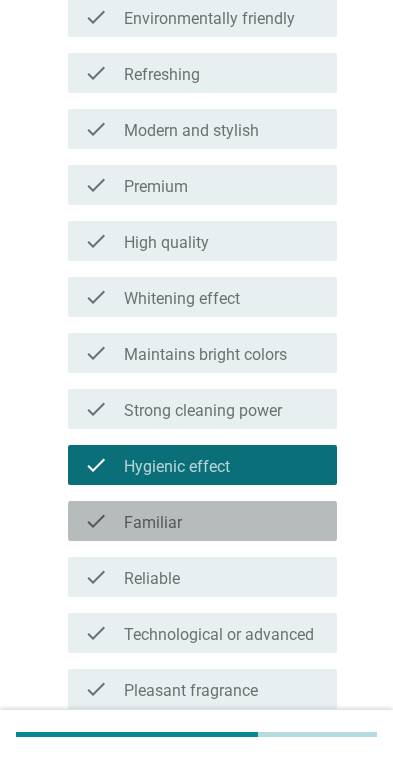 click on "check_box_outline_blank Familiar" at bounding box center [223, 521] 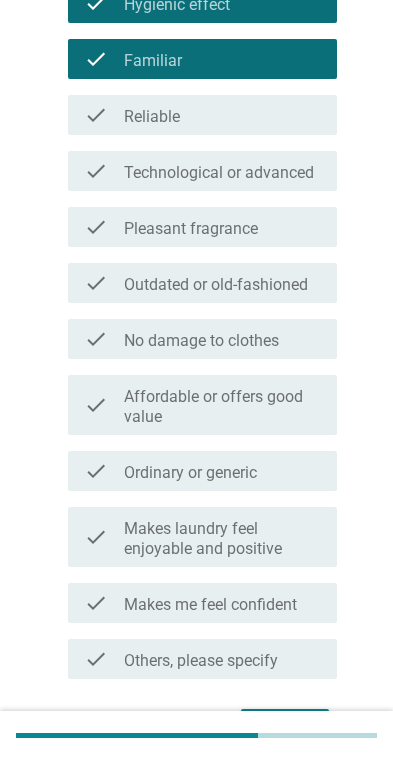 scroll, scrollTop: 1299, scrollLeft: 0, axis: vertical 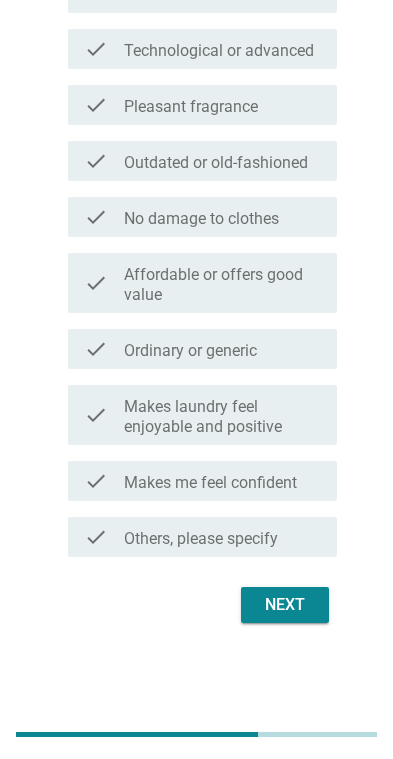 click on "Next" at bounding box center (285, 605) 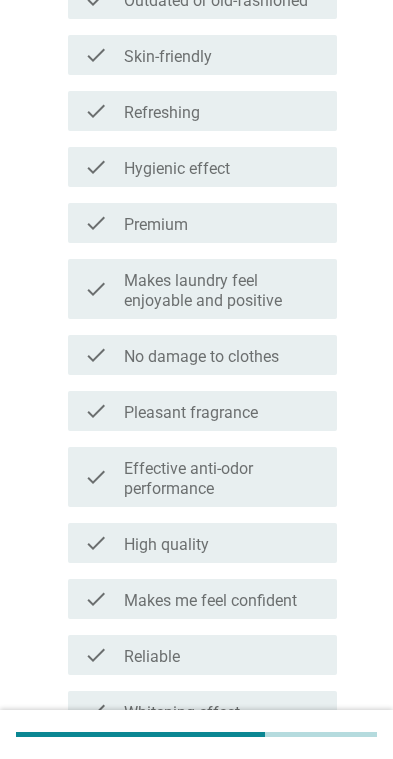 scroll, scrollTop: 739, scrollLeft: 0, axis: vertical 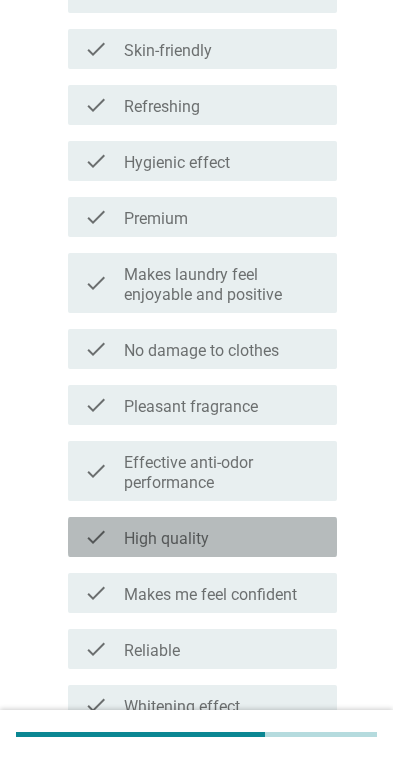 click on "check_box_outline_blank High quality" at bounding box center [223, 537] 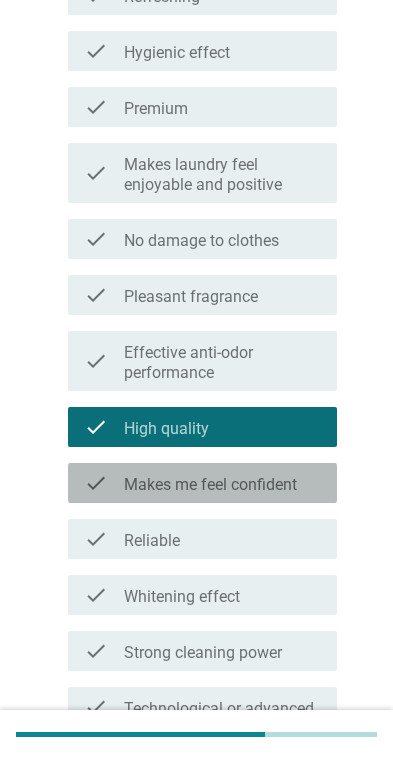 click on "Makes me feel confident" at bounding box center [210, 485] 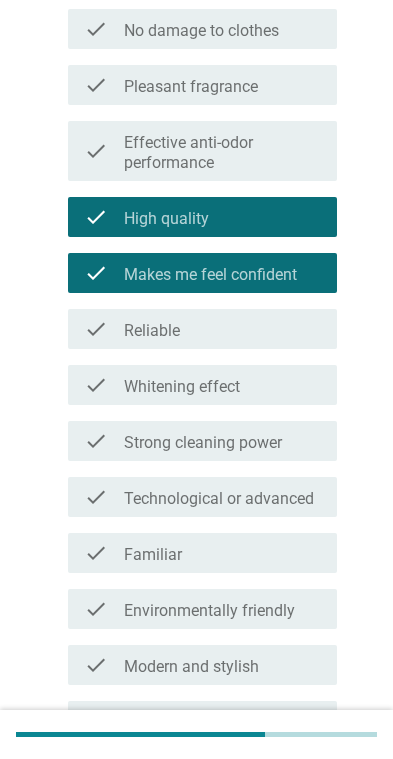 click on "check     check_box_outline_blank Strong cleaning power" at bounding box center [202, 441] 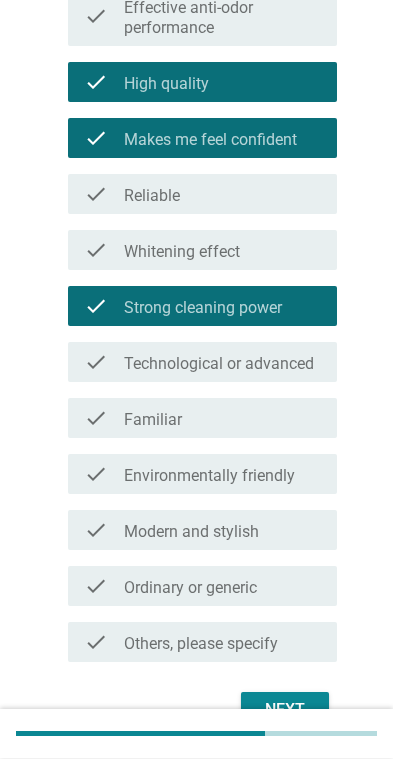 scroll, scrollTop: 1298, scrollLeft: 0, axis: vertical 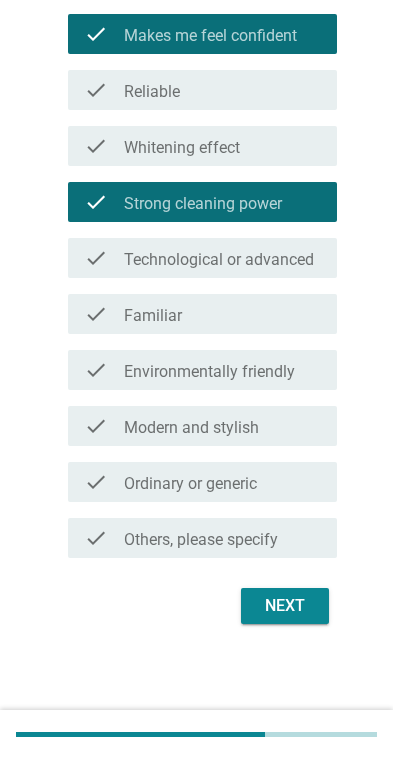 click on "Next" at bounding box center (285, 606) 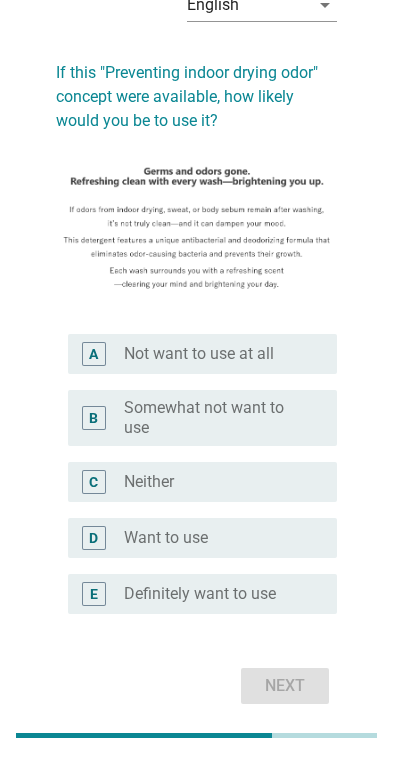scroll, scrollTop: 109, scrollLeft: 0, axis: vertical 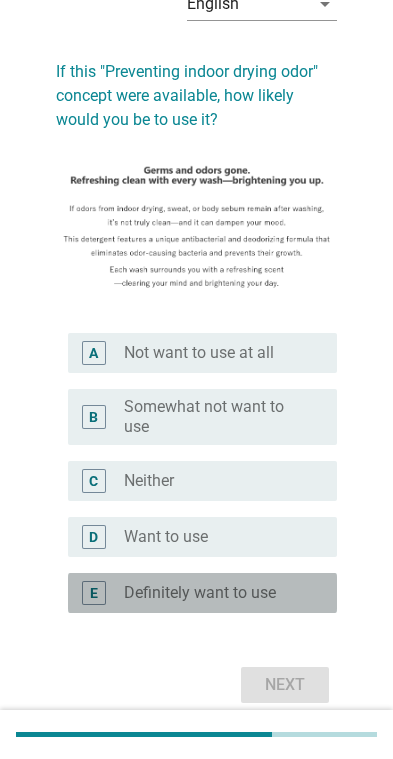 click on "Definitely want to use" at bounding box center [200, 593] 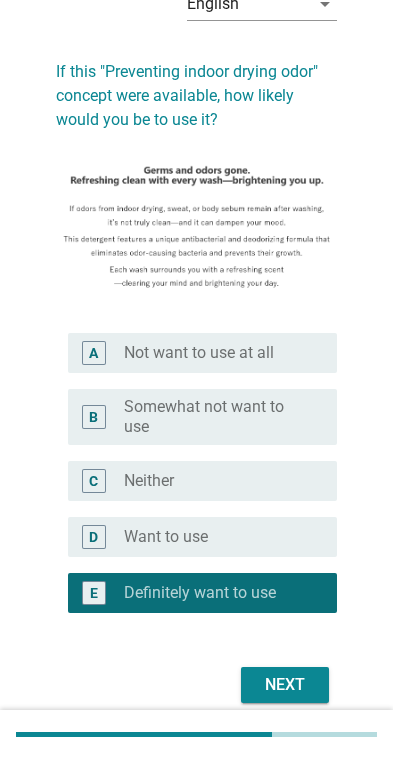 click on "Next" at bounding box center [285, 685] 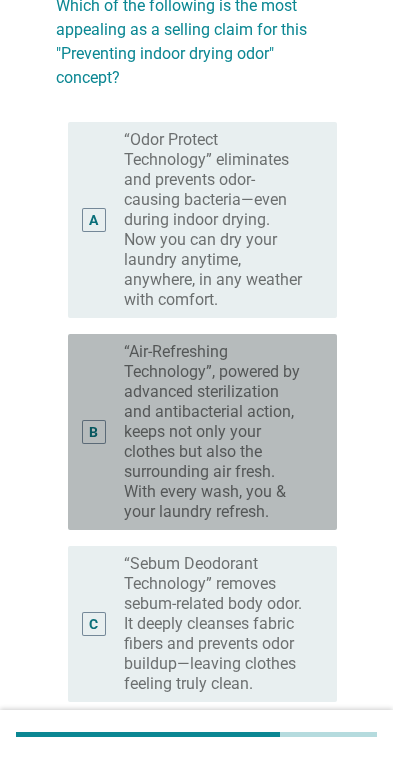 scroll, scrollTop: 183, scrollLeft: 0, axis: vertical 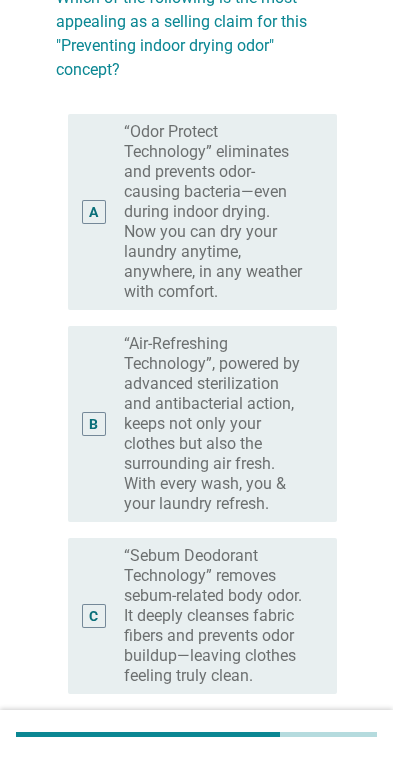 click on "A" at bounding box center [94, 212] 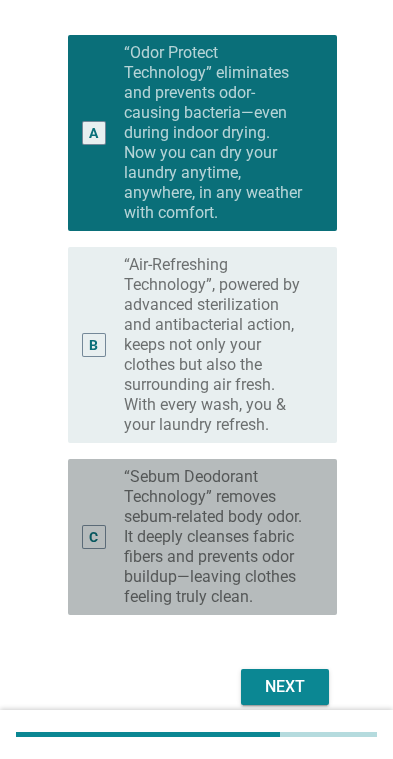 scroll, scrollTop: 322, scrollLeft: 0, axis: vertical 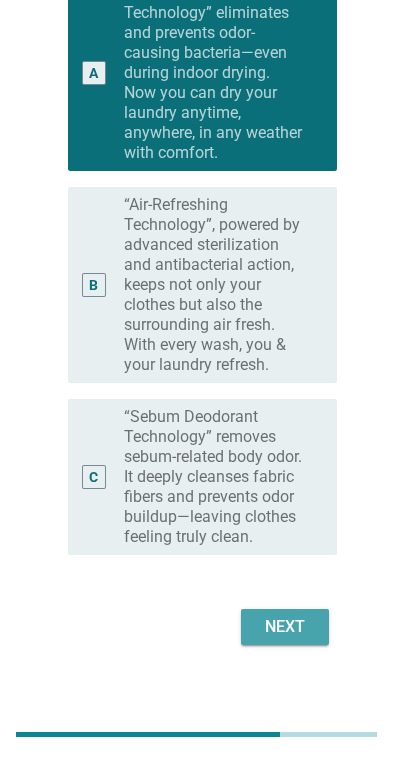 click on "Next" at bounding box center [285, 627] 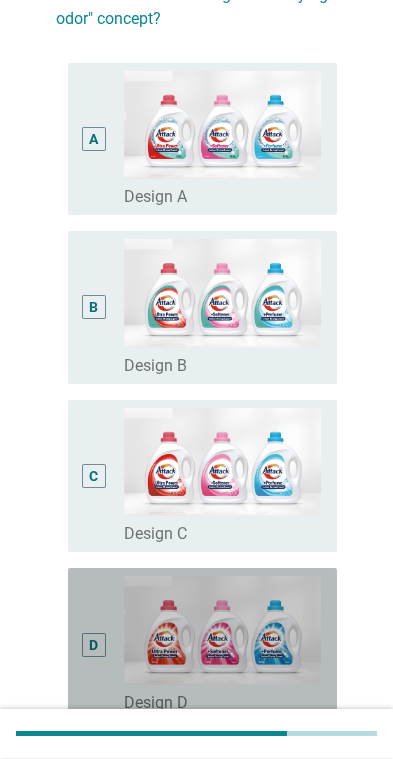 scroll, scrollTop: 158, scrollLeft: 0, axis: vertical 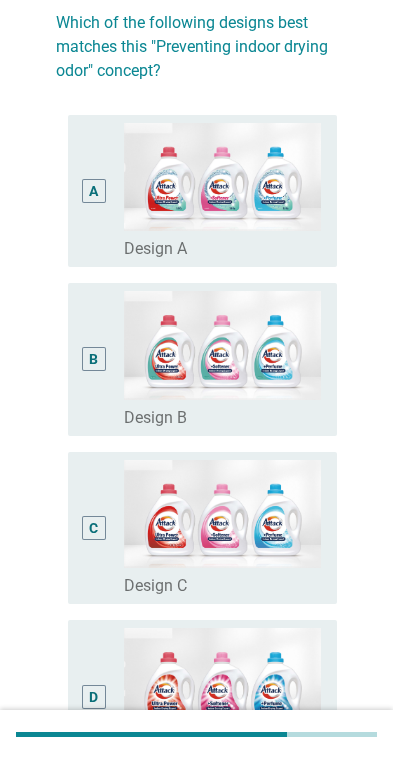 click on "A" at bounding box center [94, 191] 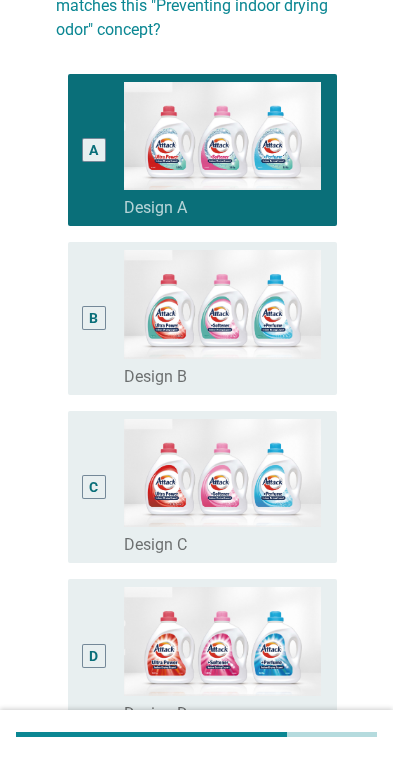 scroll, scrollTop: 397, scrollLeft: 0, axis: vertical 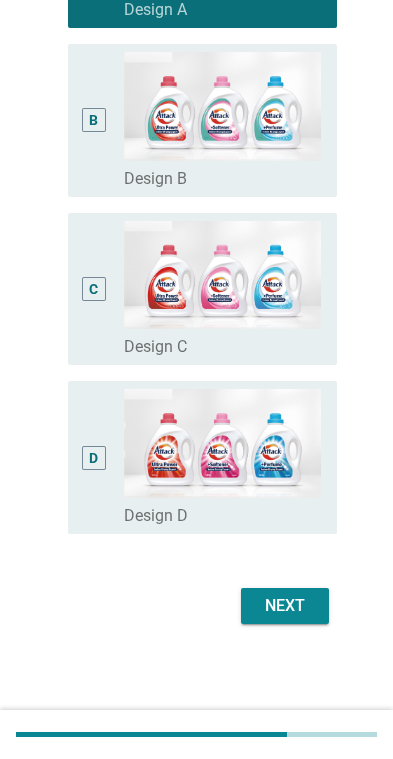 click on "Next" at bounding box center (285, 606) 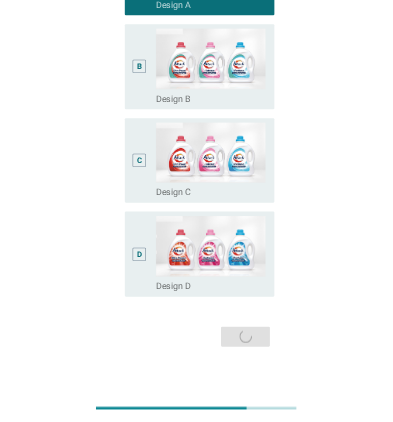 scroll, scrollTop: 0, scrollLeft: 0, axis: both 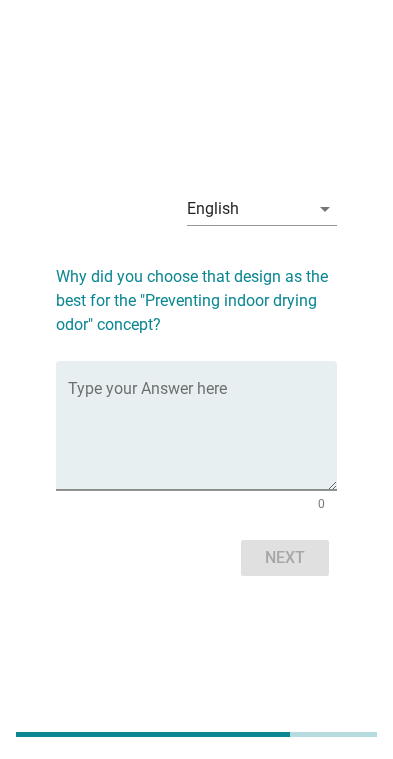 click at bounding box center (202, 437) 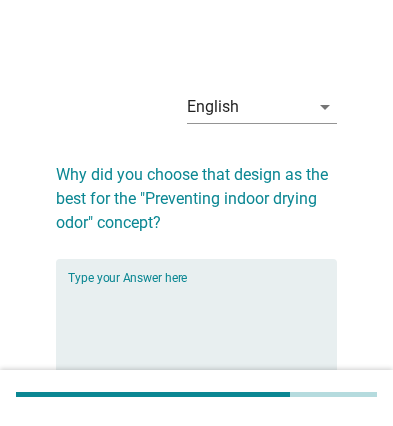 scroll, scrollTop: 13, scrollLeft: 0, axis: vertical 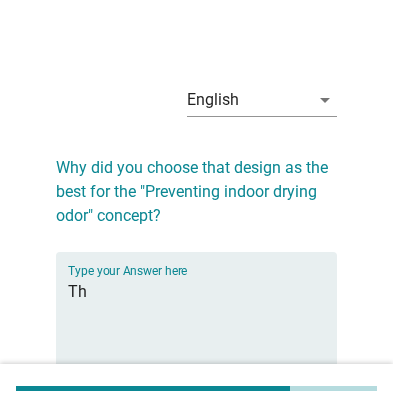 type on "T" 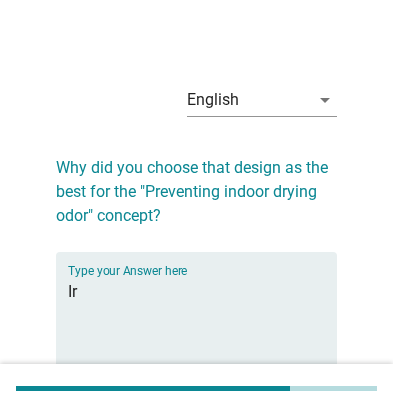 type on "I" 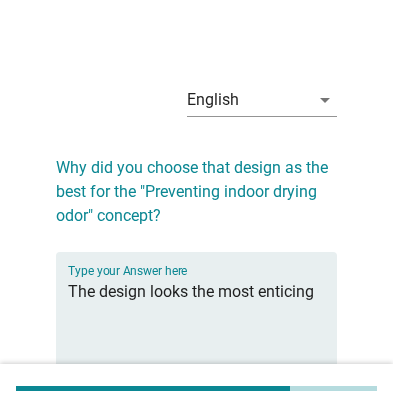 type on "The design looks the most enticing" 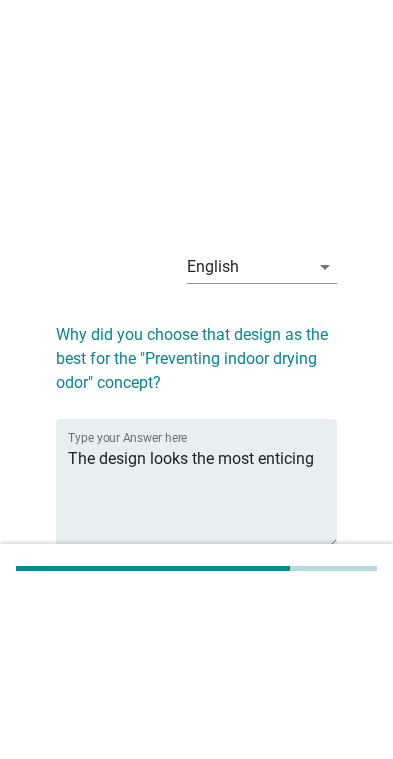 scroll, scrollTop: 0, scrollLeft: 0, axis: both 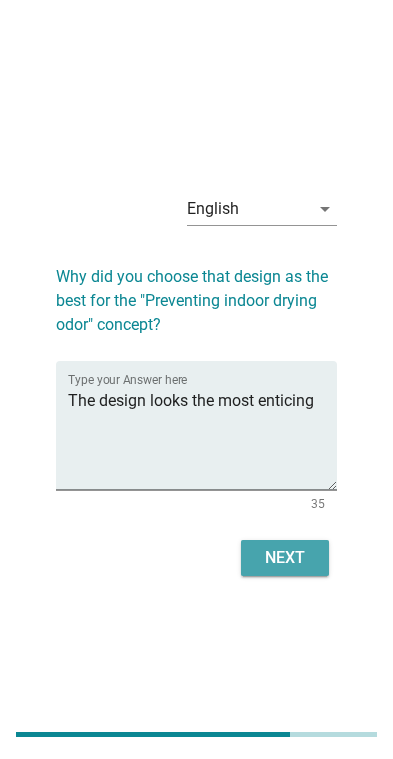 click on "Next" at bounding box center (285, 558) 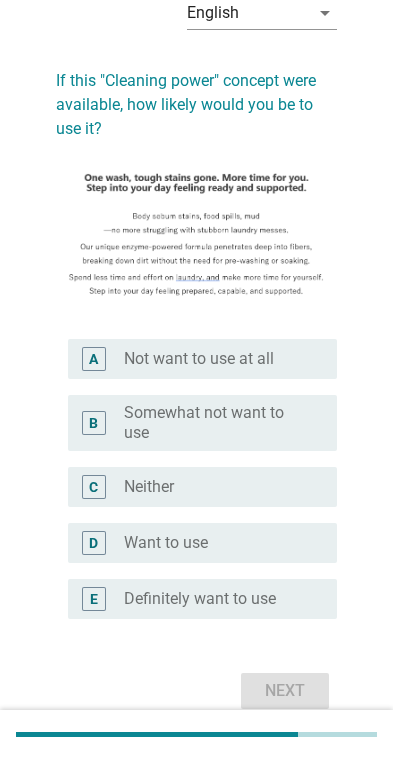 scroll, scrollTop: 101, scrollLeft: 0, axis: vertical 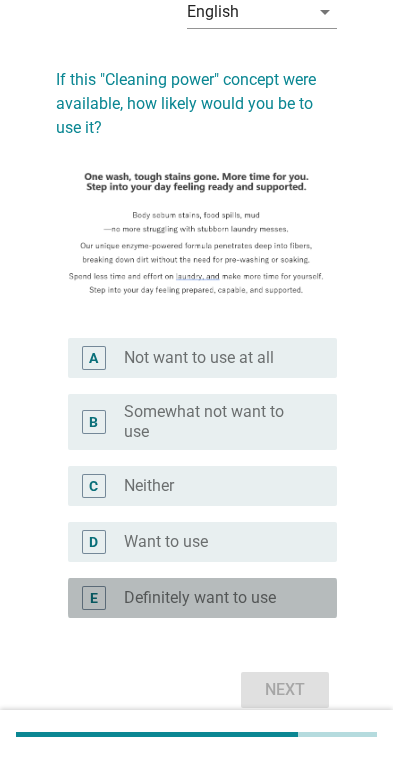 click on "Definitely want to use" at bounding box center (200, 598) 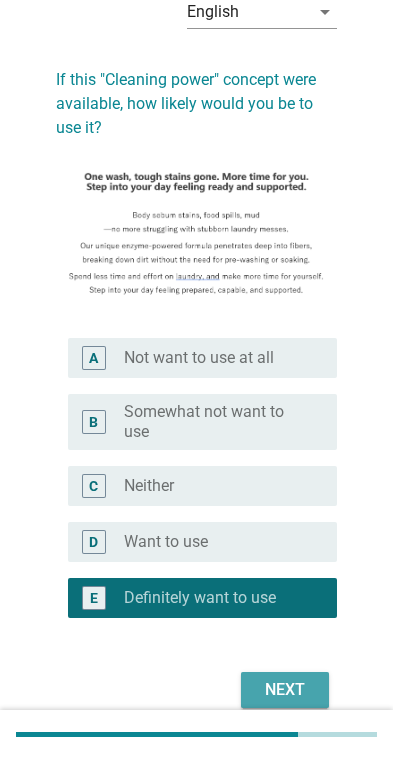 click on "Next" at bounding box center [285, 690] 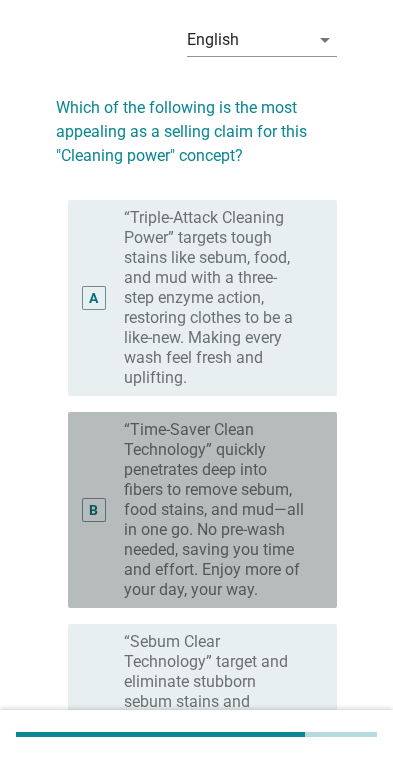 scroll, scrollTop: 100, scrollLeft: 0, axis: vertical 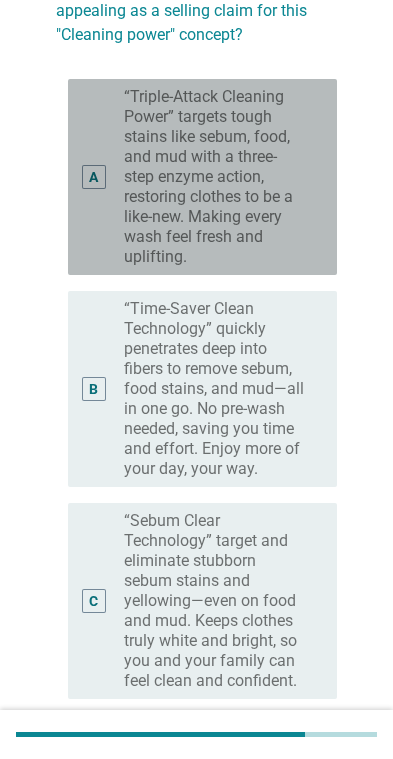 click on "A" at bounding box center [94, 177] 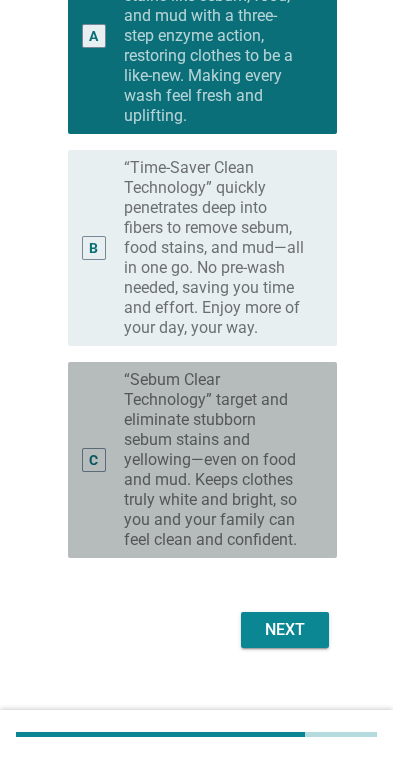 scroll, scrollTop: 340, scrollLeft: 0, axis: vertical 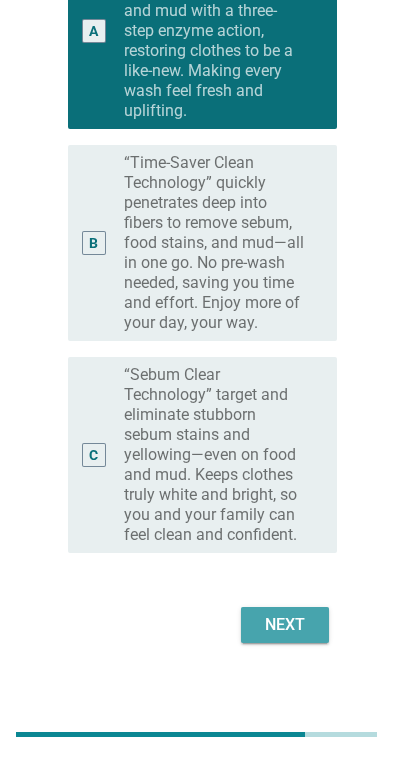 click on "Next" at bounding box center (285, 625) 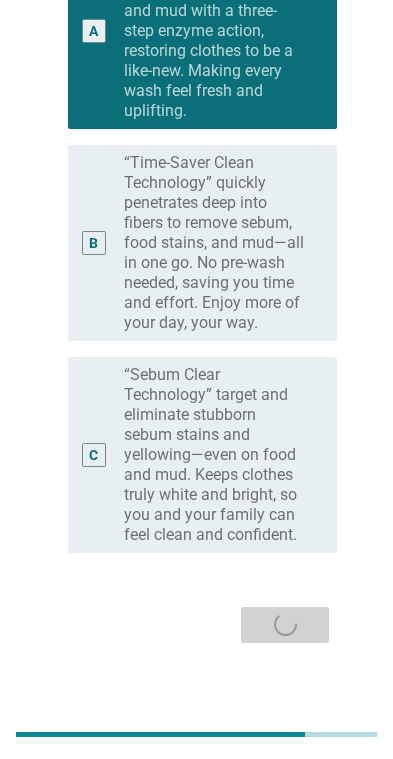 scroll, scrollTop: 0, scrollLeft: 0, axis: both 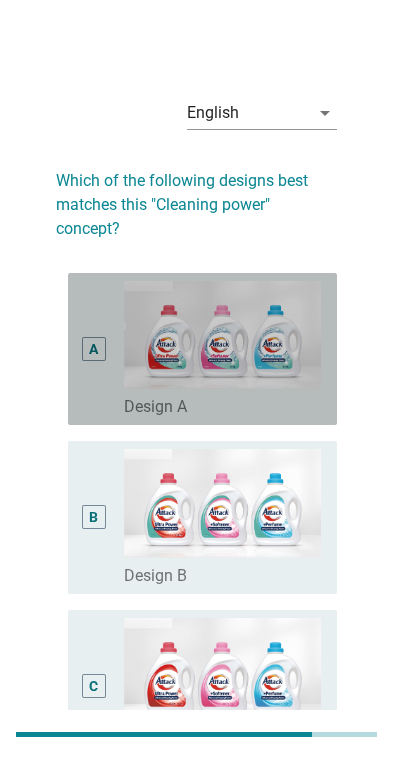click at bounding box center (223, 335) 